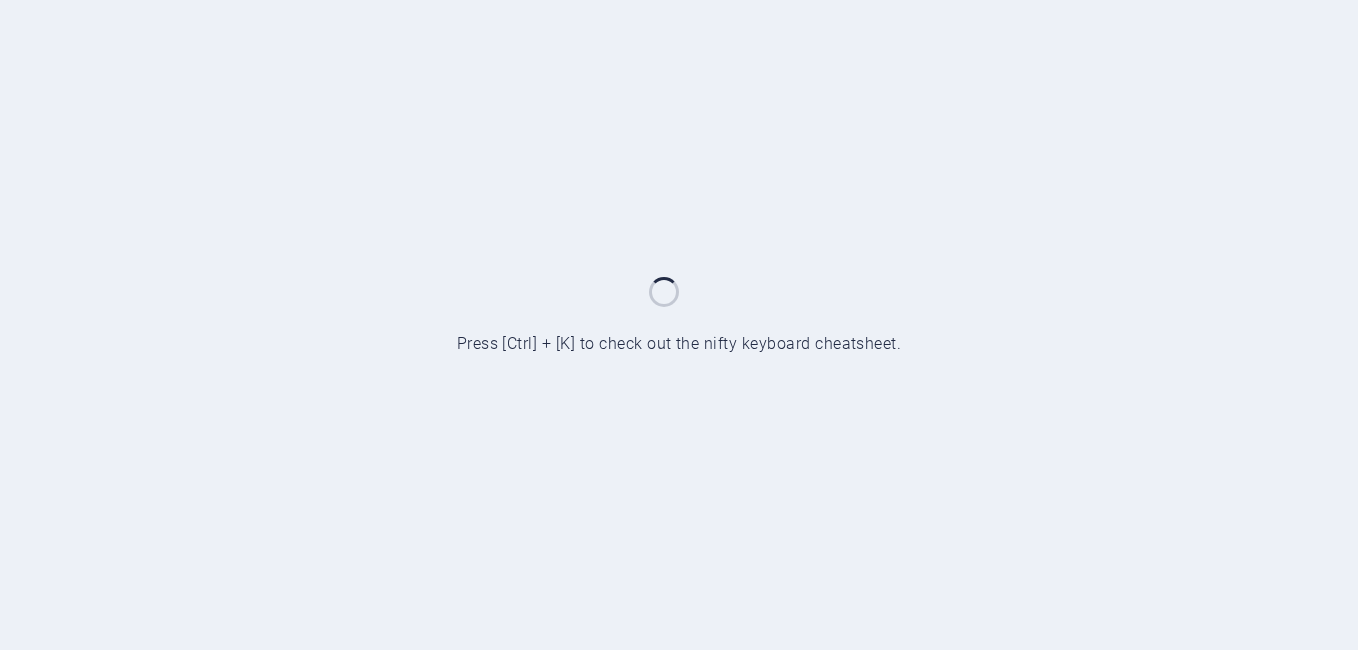scroll, scrollTop: 0, scrollLeft: 0, axis: both 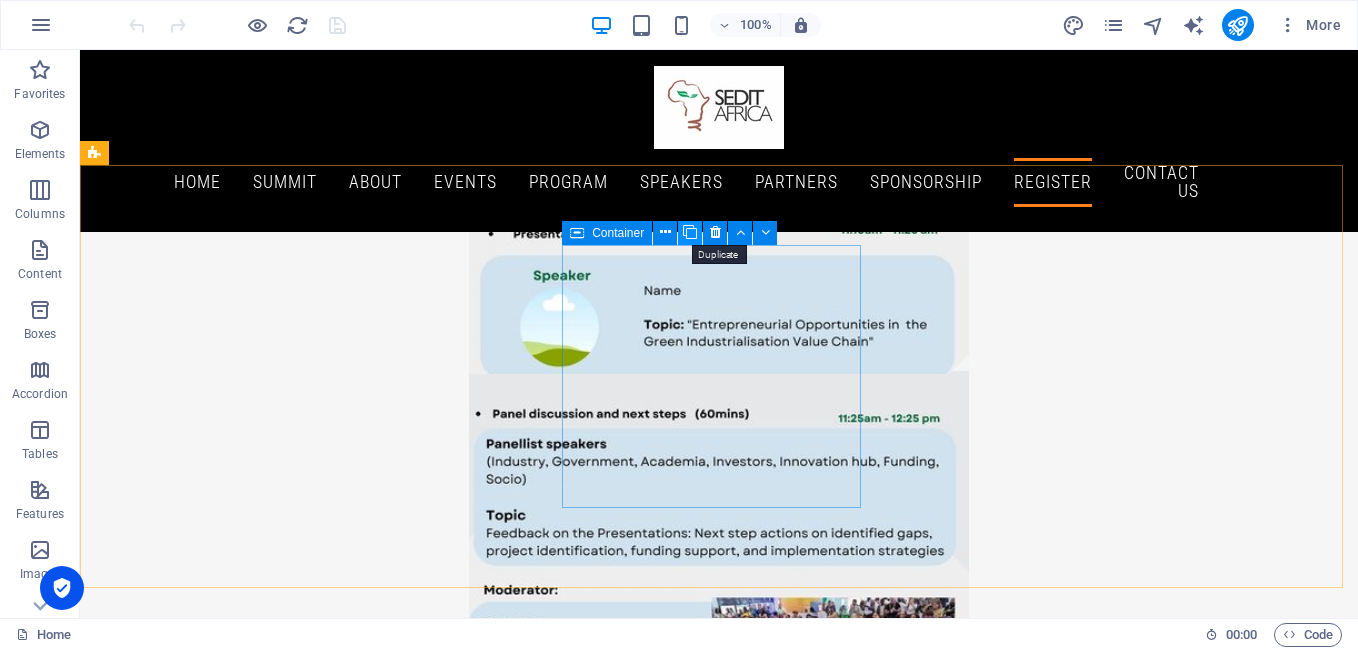 click at bounding box center [690, 232] 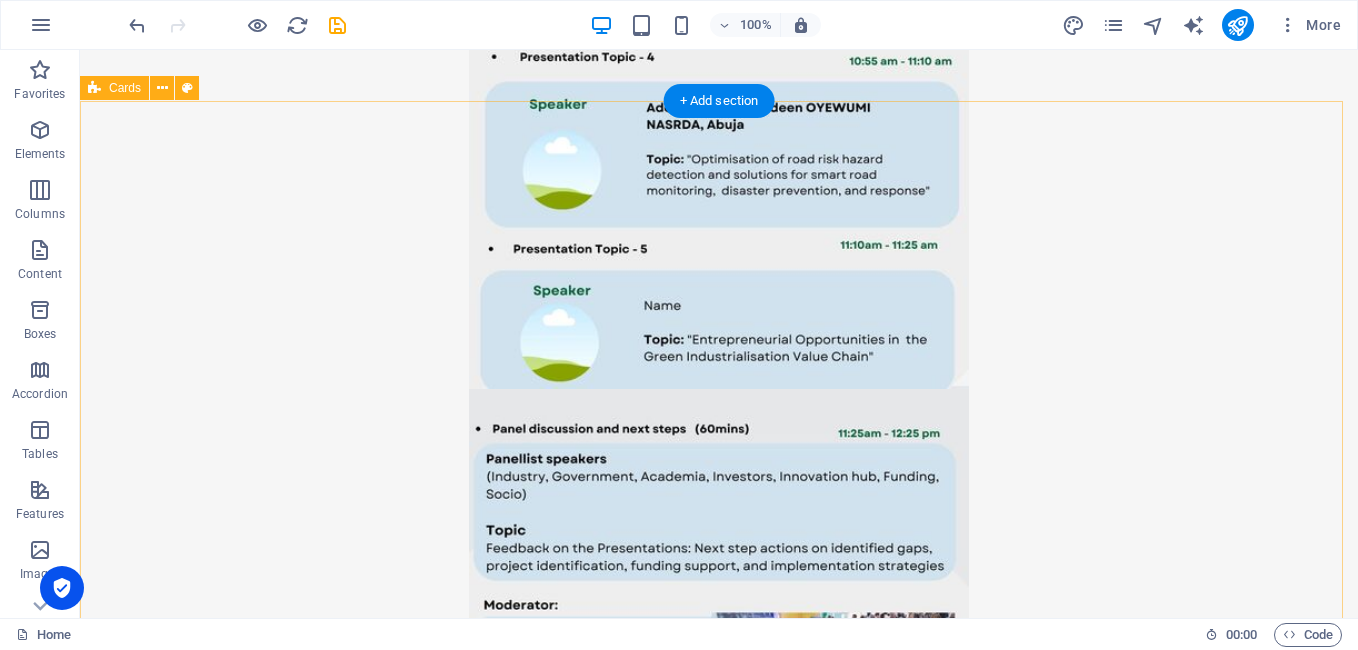 scroll, scrollTop: 22300, scrollLeft: 0, axis: vertical 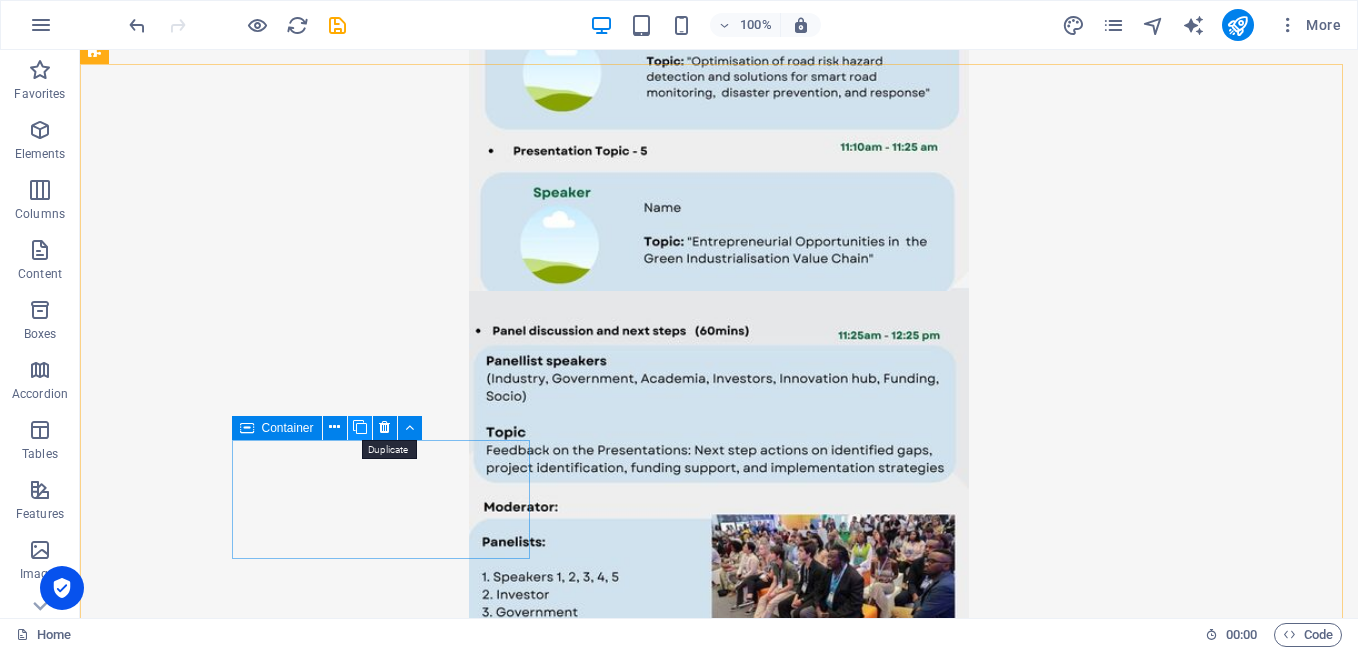 click at bounding box center (360, 427) 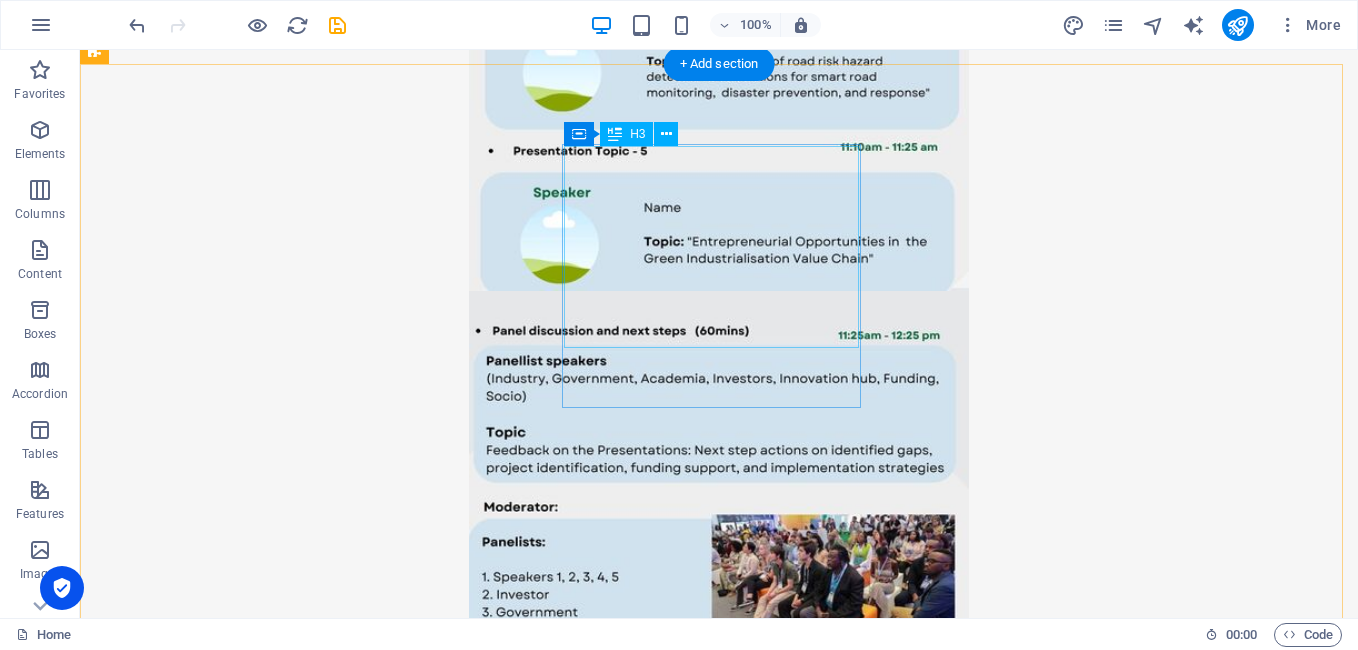 click on "paid registration (US $80) general CONFERENCE, breakout and investment deal sessions)" at bounding box center (245, 15047) 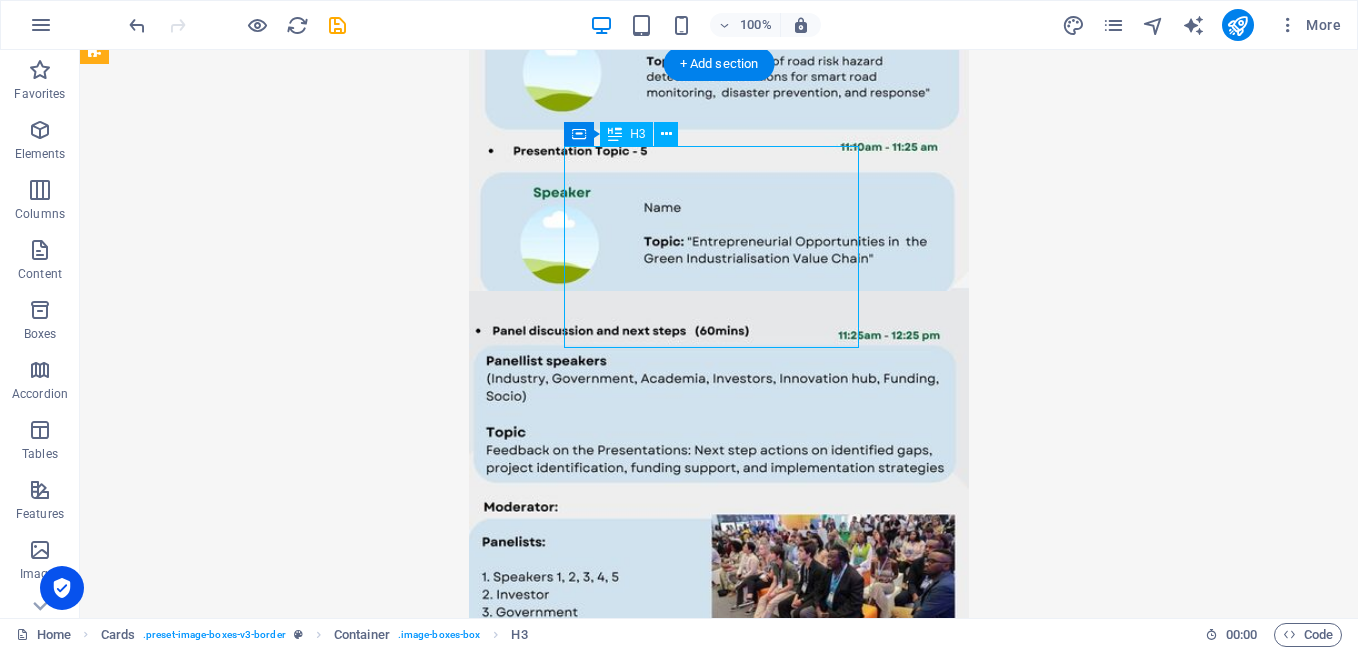click on "paid registration (US $80) general CONFERENCE, breakout and investment deal sessions)" at bounding box center [245, 15047] 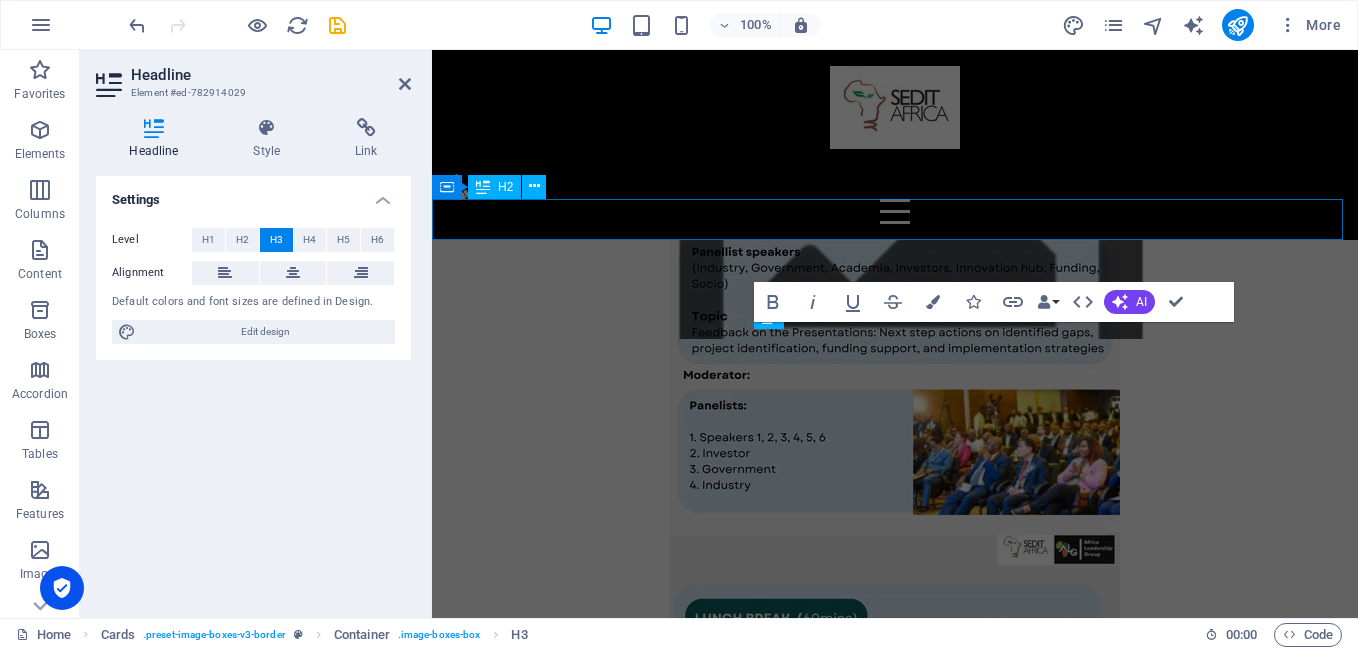 click on "paid registration (US $80)" at bounding box center [586, 10677] 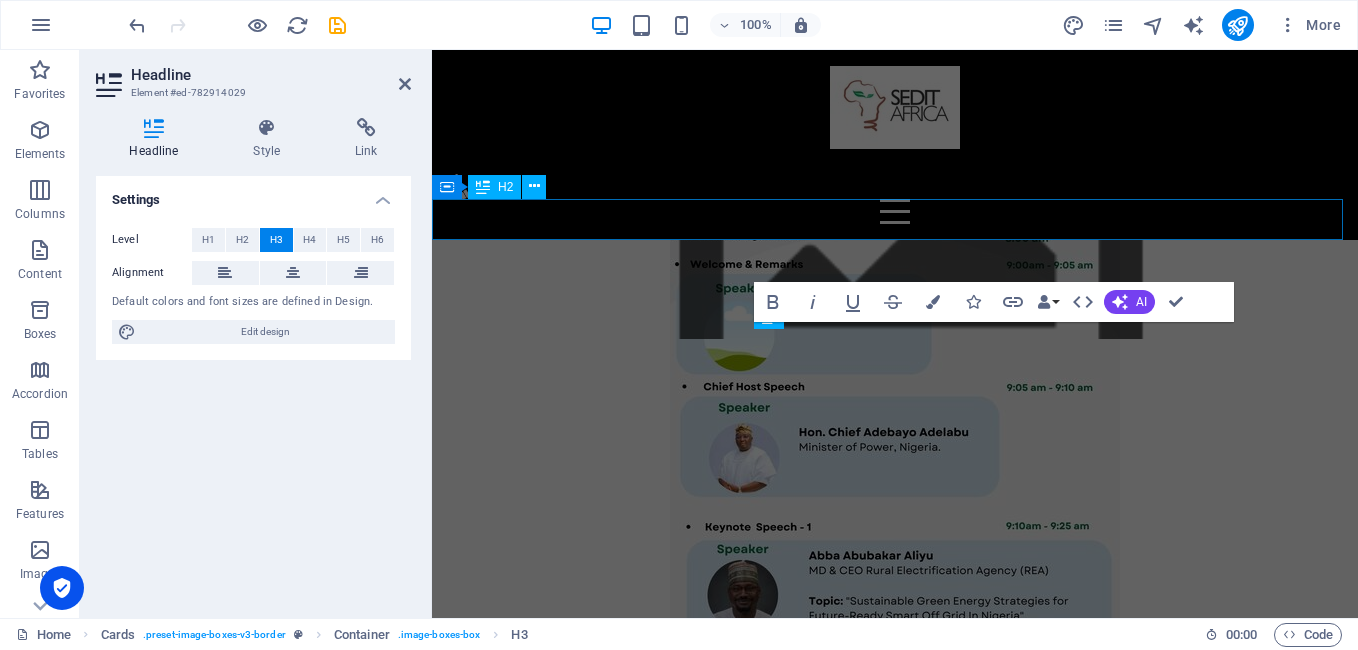 click on "paid registration (US $80)" at bounding box center (586, 12204) 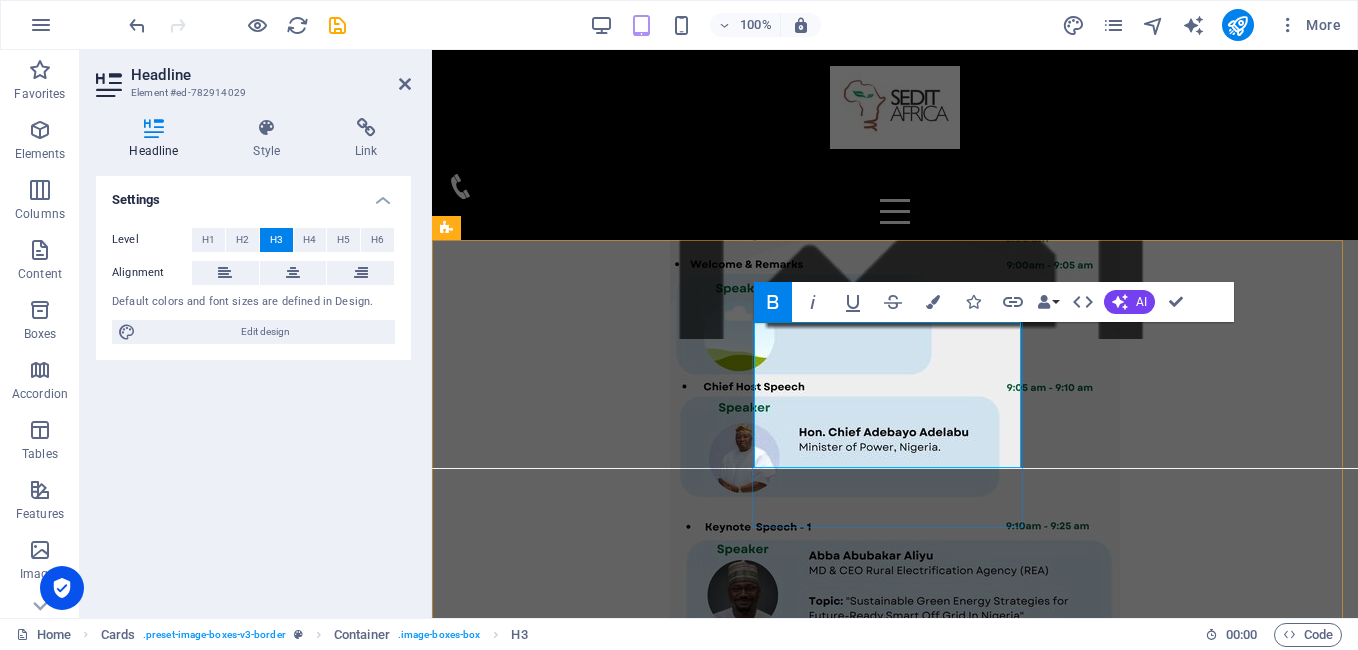 type 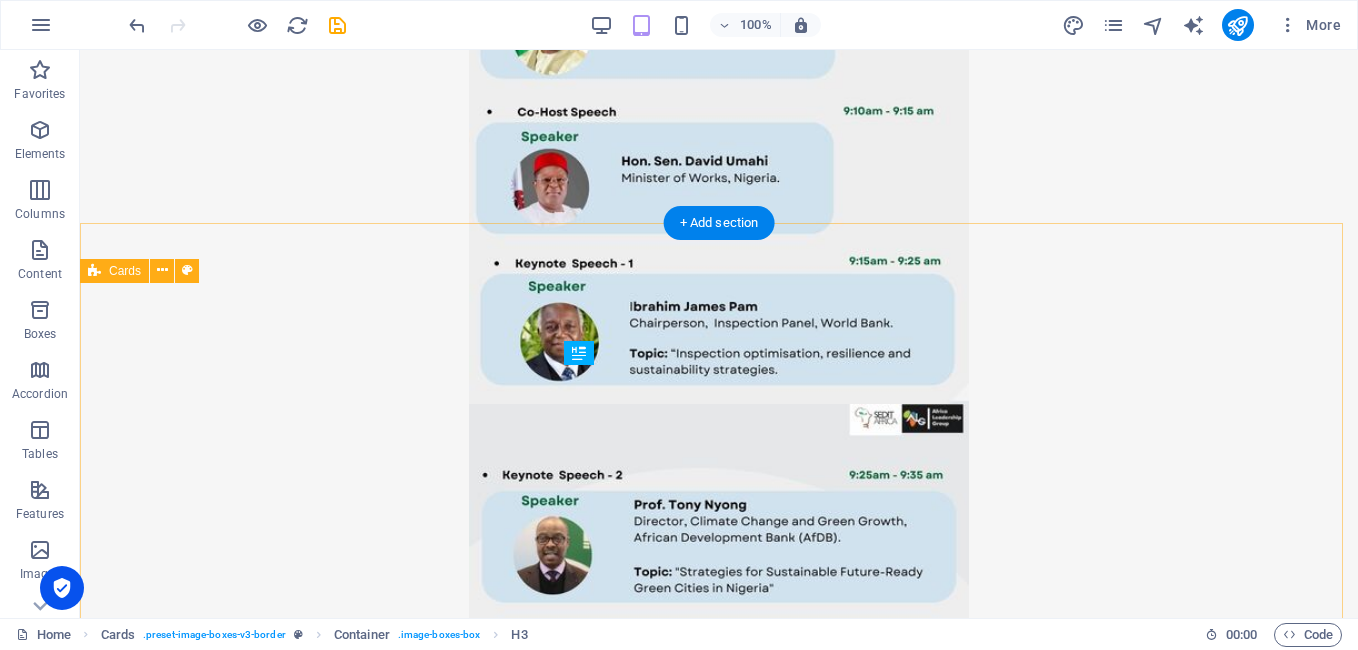 scroll, scrollTop: 22068, scrollLeft: 0, axis: vertical 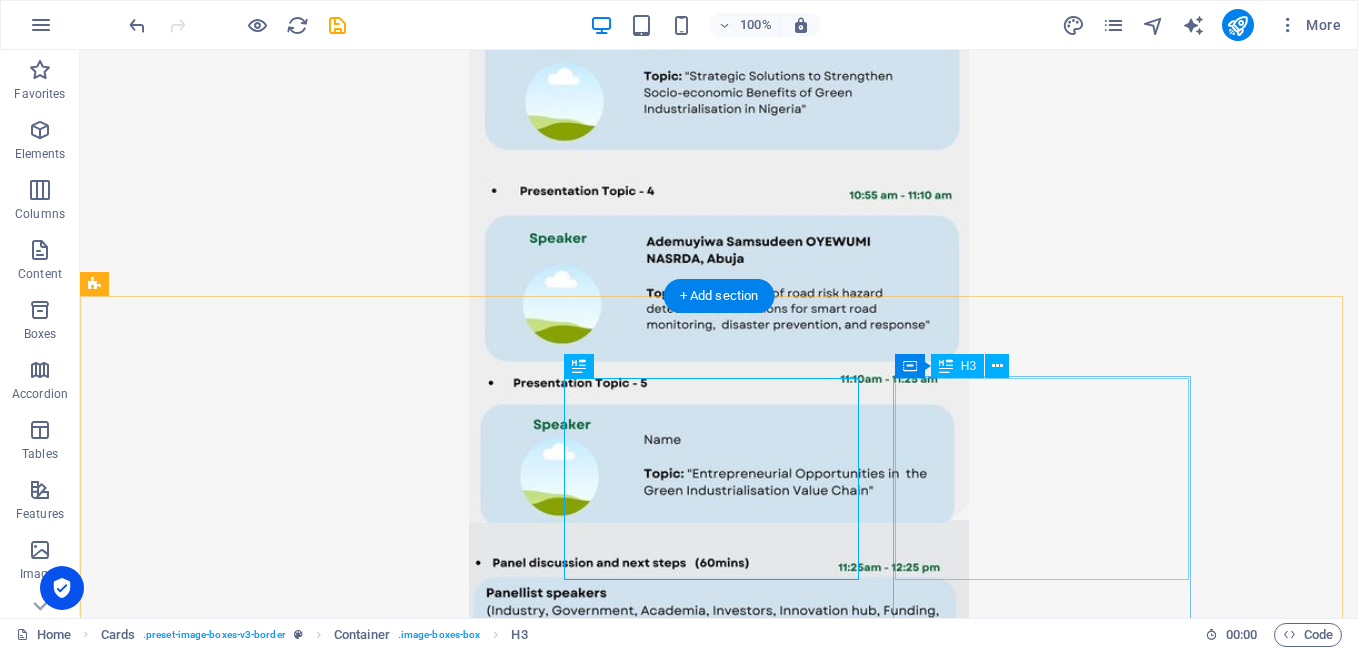 click on "paid registration (US $80) general CONFERENCE, breakout and investment deal sessions)" at bounding box center [245, 15559] 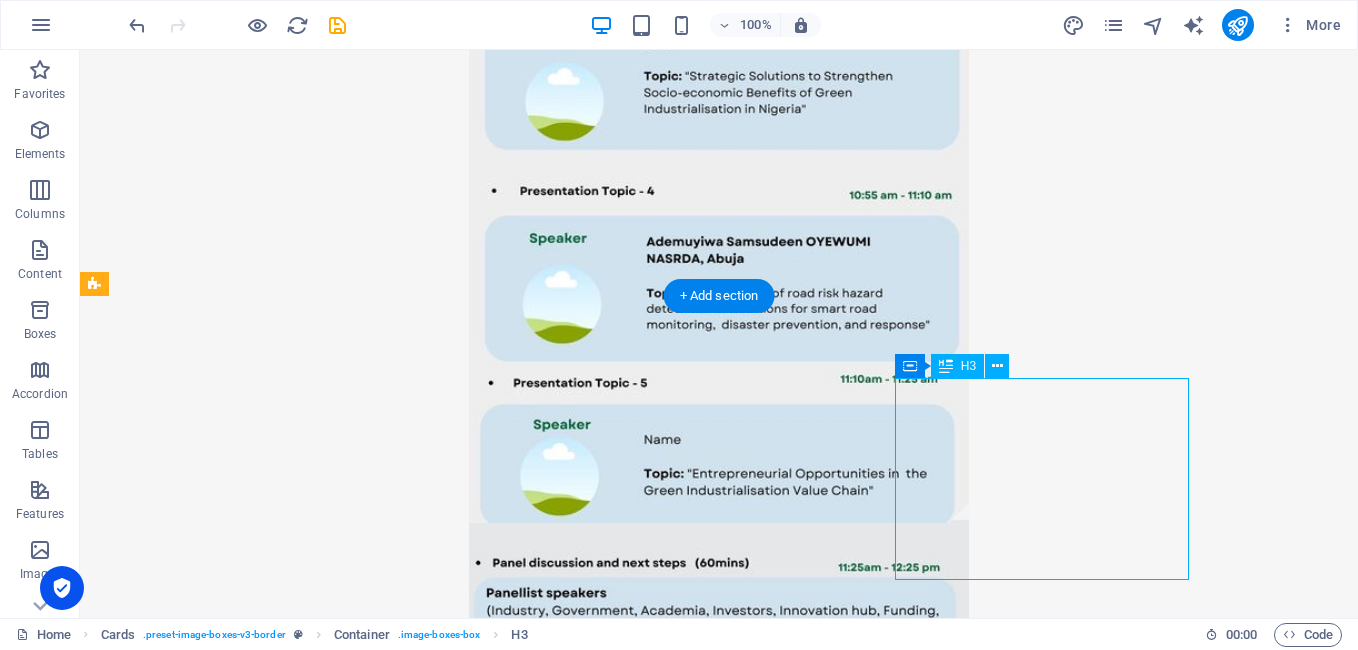 click on "paid registration (US $80) general CONFERENCE, breakout and investment deal sessions)" at bounding box center (245, 15559) 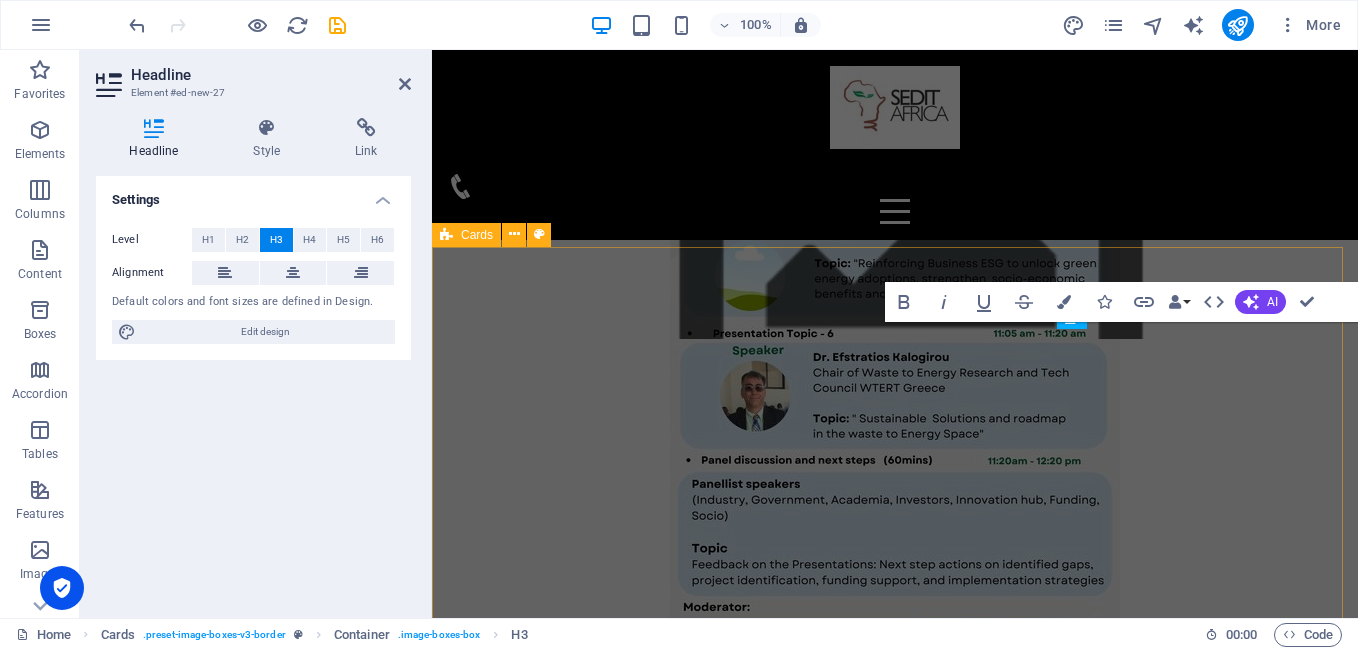 click on "paid registration (US $80)" at bounding box center [586, 11134] 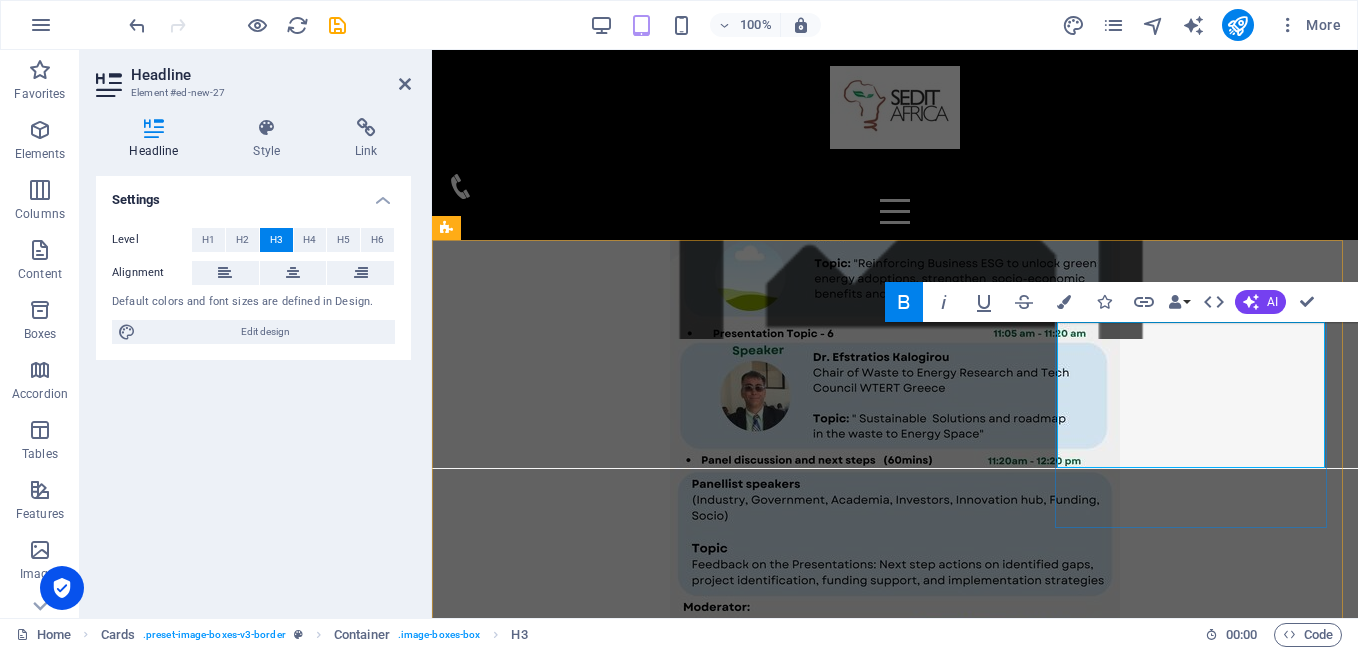 scroll, scrollTop: 20773, scrollLeft: 0, axis: vertical 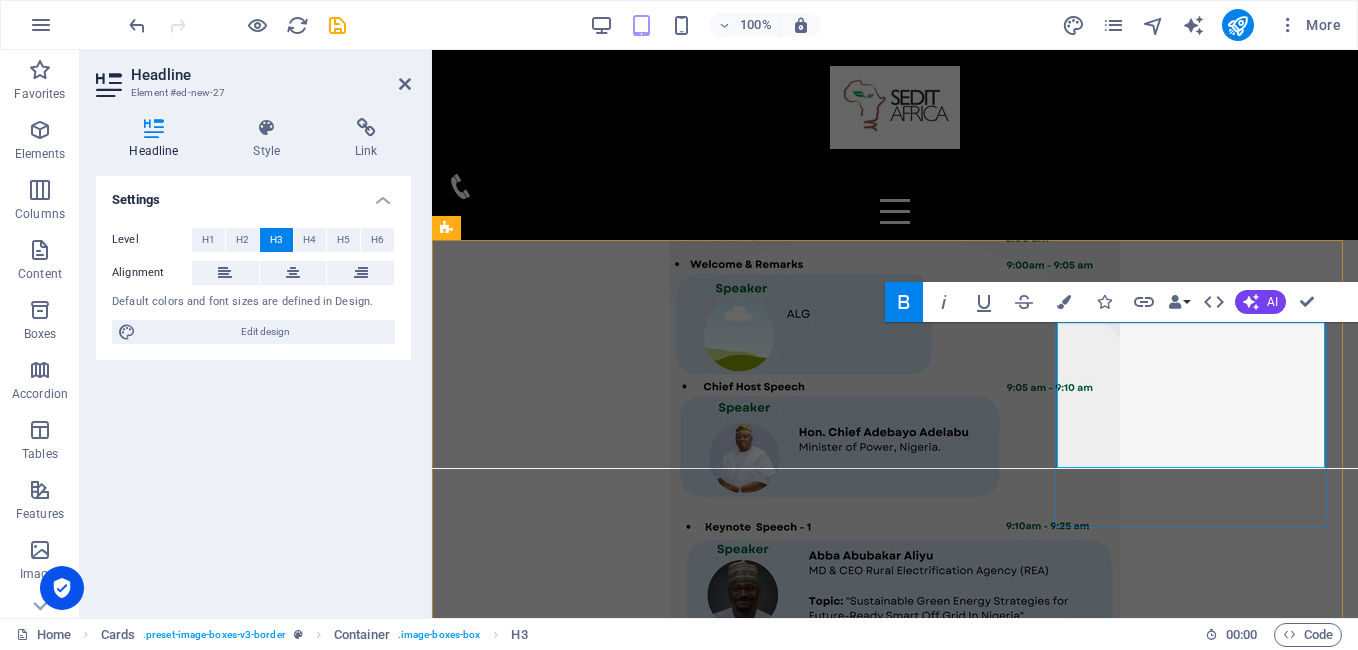 type 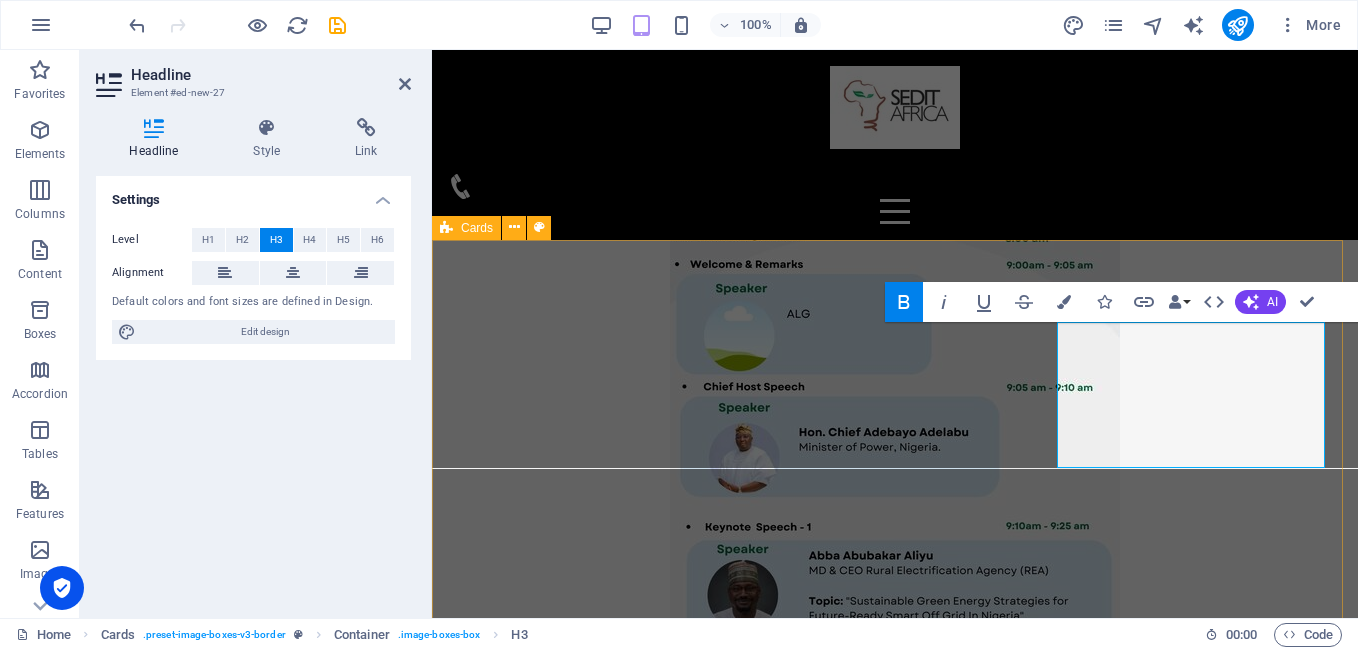 click on "Free registration (General CONFERENCE & Breakout sessions only) REGISTER HERE paid registration (USD $80) general CONFERENCE, breakout and investment deal sessions) REGISTER here paid registration (NAIRA 122,000K) general CONFERENCE, breakout and investment deal sessions) REGISTER here EXHIBITION BOOTH (US $500)  REGISTER HERE EXHIBITION BOOTH (US $500)  REGISTER HERE" at bounding box center [895, 12434] 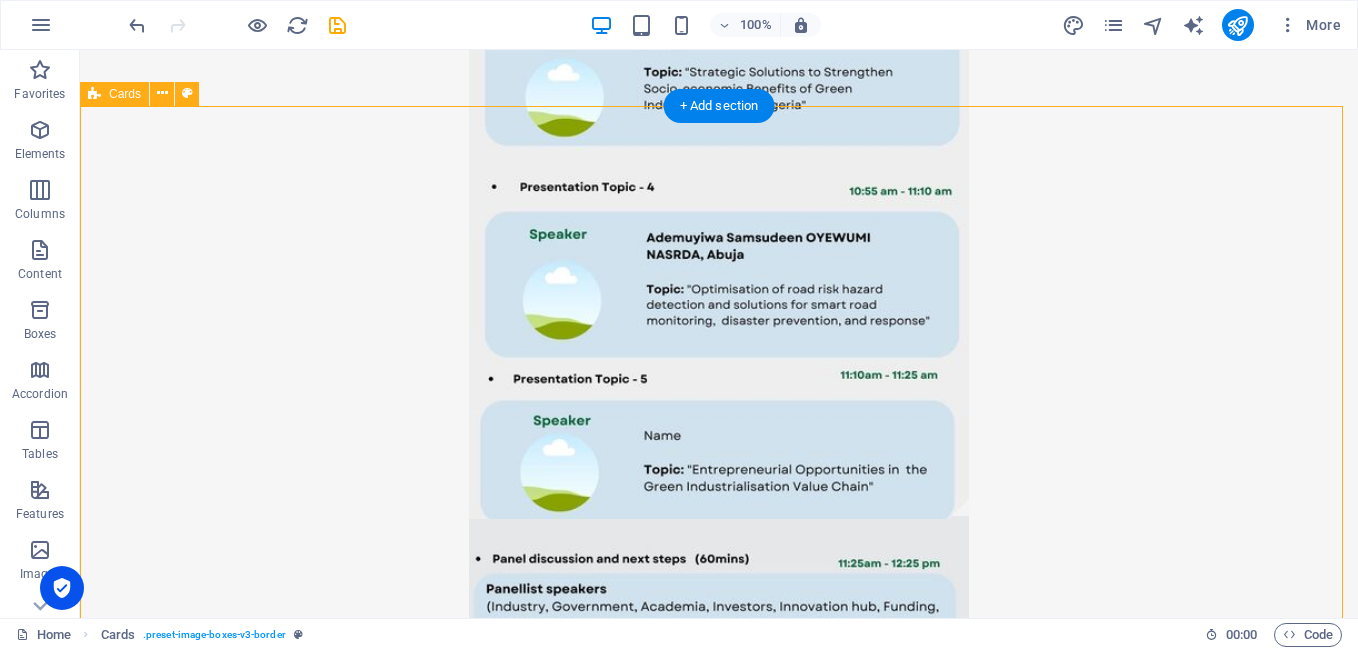 scroll, scrollTop: 22272, scrollLeft: 0, axis: vertical 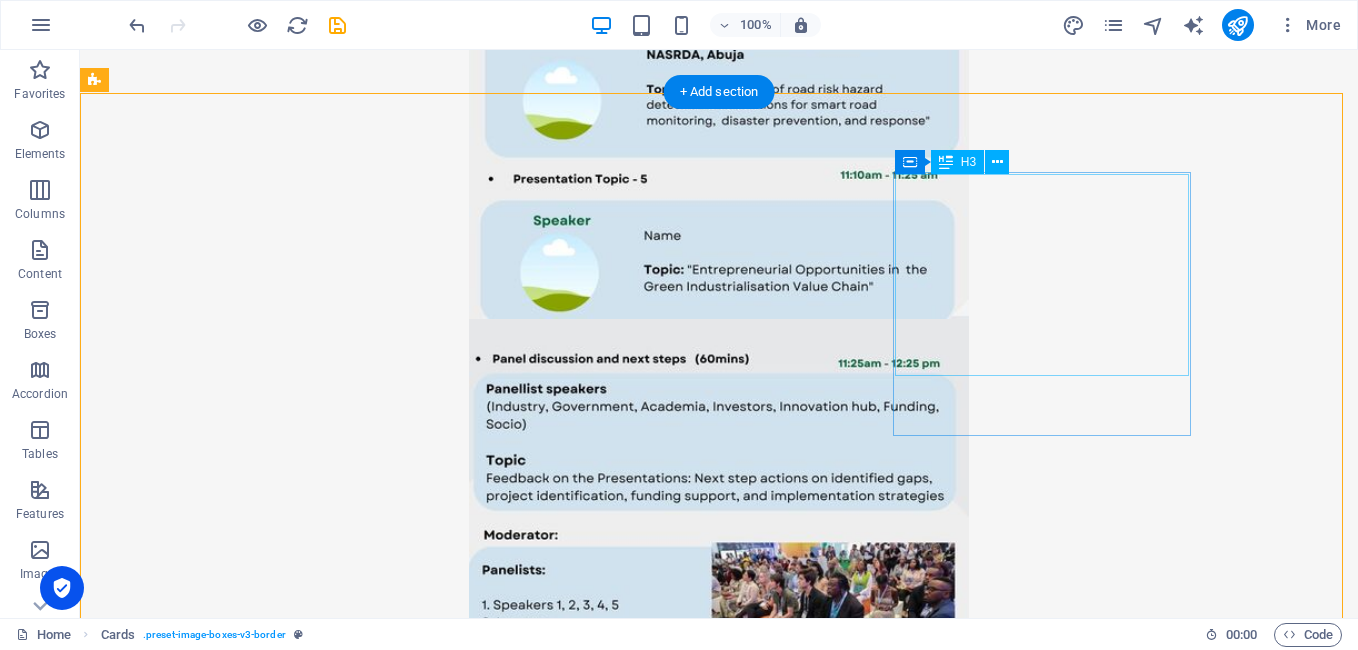click on "paid registration (NAIRA 122,000K) general CONFERENCE, breakout and investment deal sessions)" at bounding box center [245, 15355] 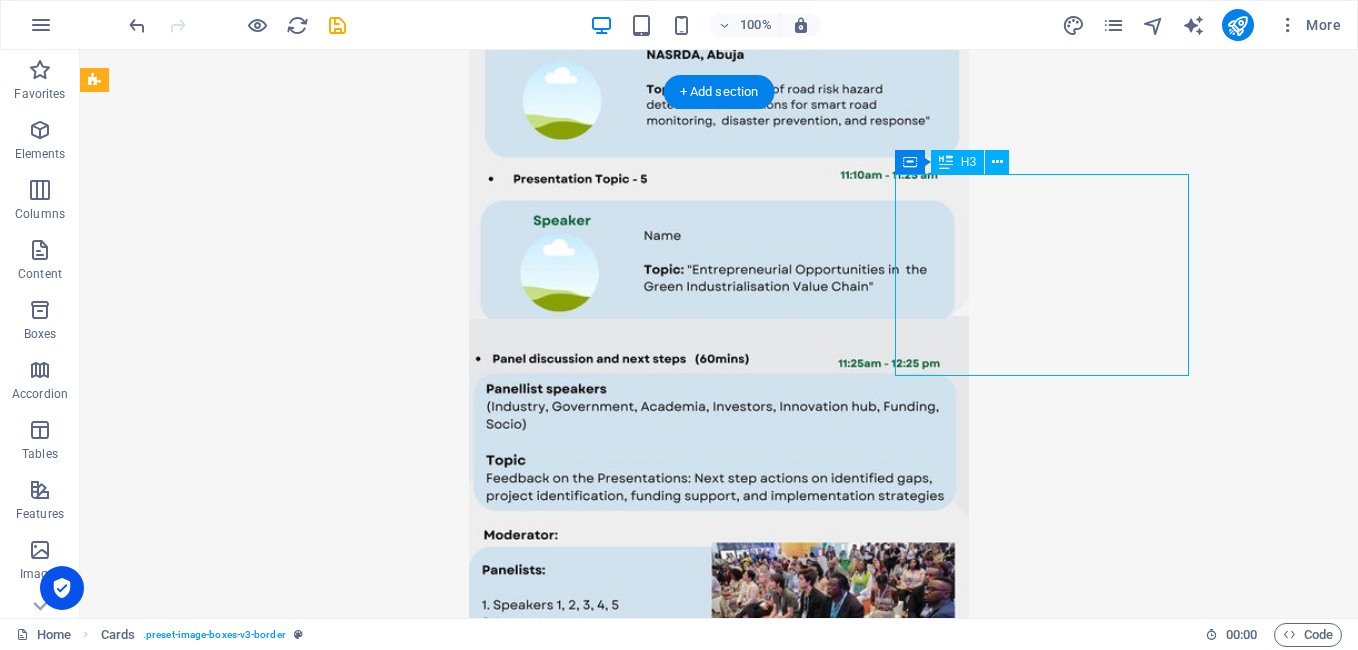 click on "paid registration (NAIRA 122,000K) general CONFERENCE, breakout and investment deal sessions)" at bounding box center [245, 15355] 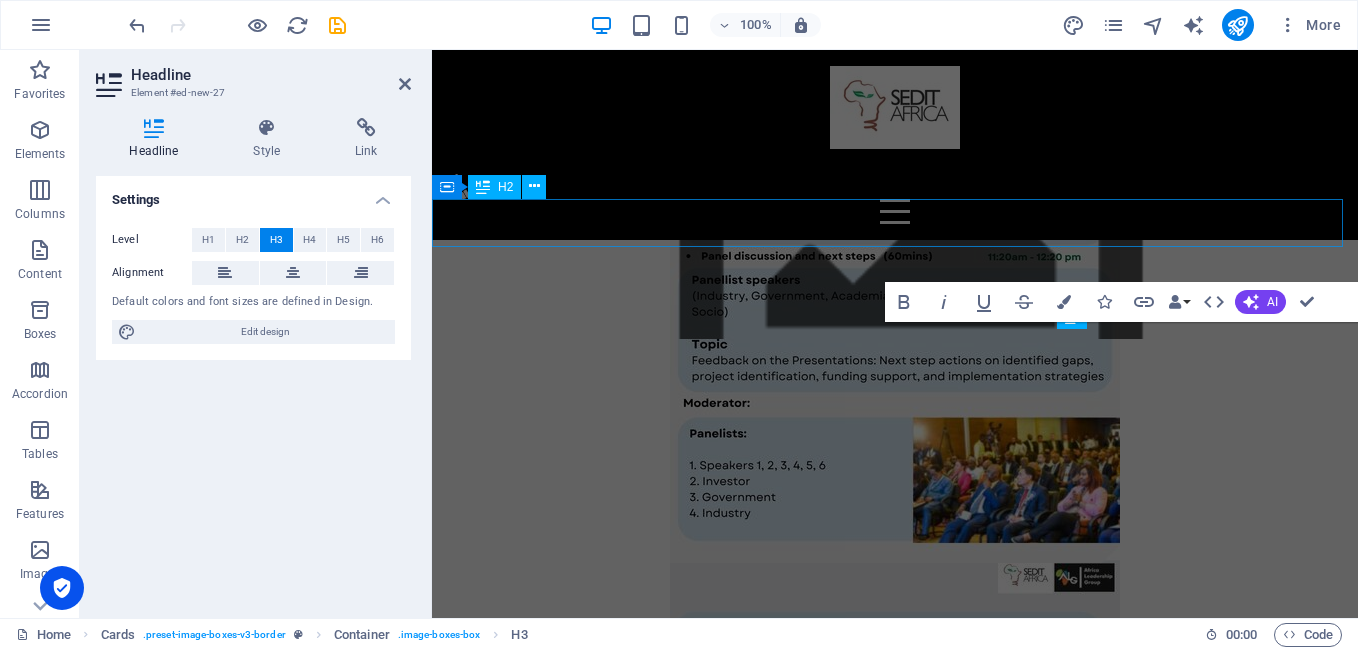 scroll, scrollTop: 20773, scrollLeft: 0, axis: vertical 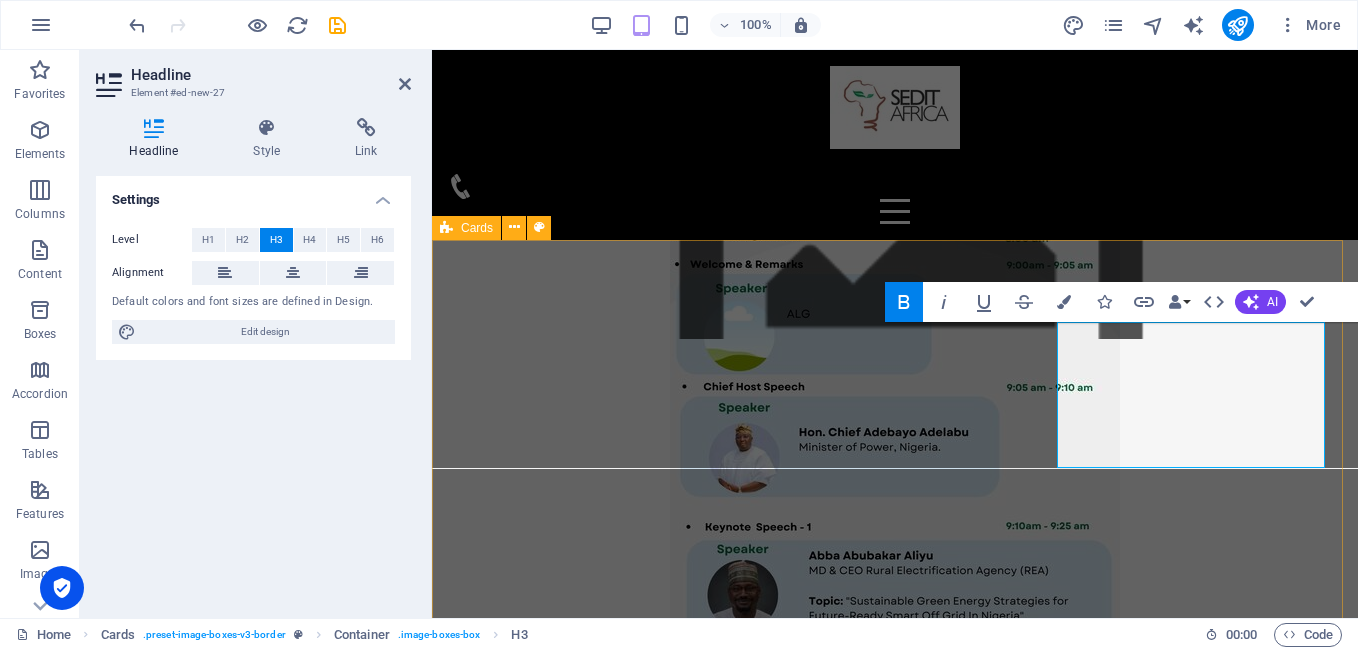 click on "Free registration (General CONFERENCE & Breakout sessions only) REGISTER HERE paid registration (USD $80) general CONFERENCE, breakout and investment deal sessions) REGISTER here paid registration (NAIRA 122,000K) general CONFERENCE, breakout and investment deal sessions) REGISTER here EXHIBITION BOOTH (US $500)  REGISTER HERE EXHIBITION BOOTH (US $500)  REGISTER HERE" at bounding box center [895, 12434] 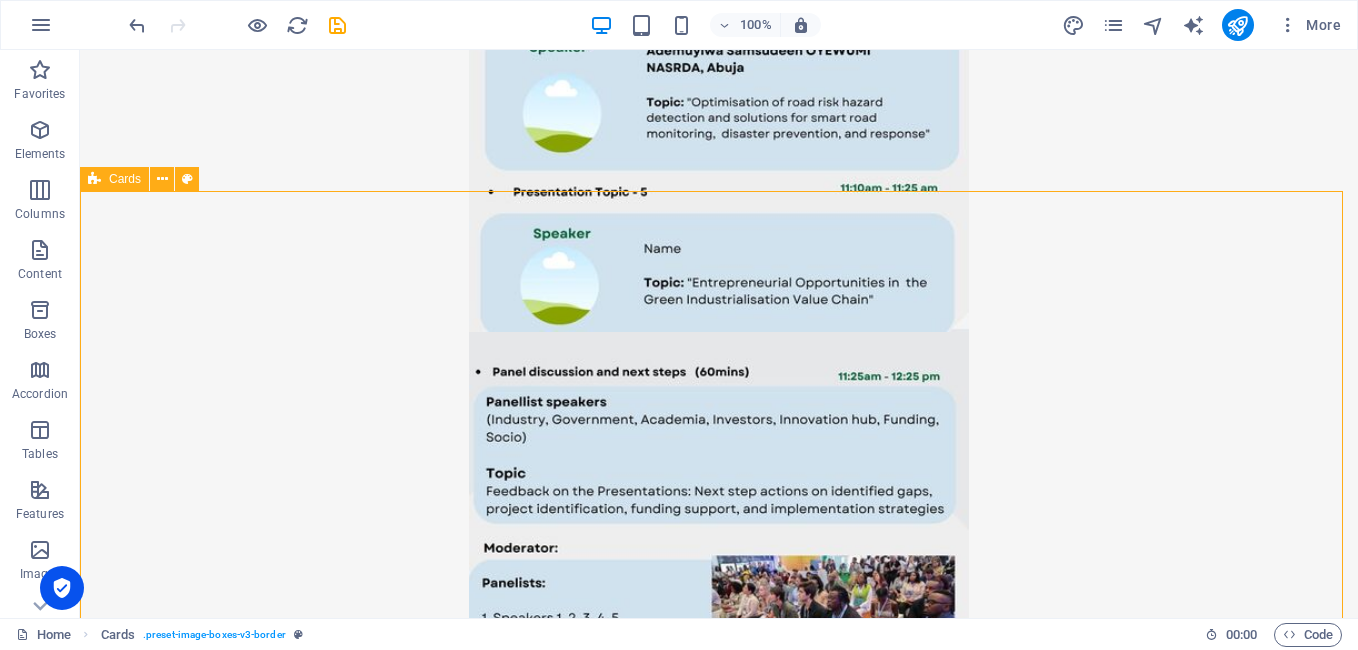 scroll, scrollTop: 22264, scrollLeft: 0, axis: vertical 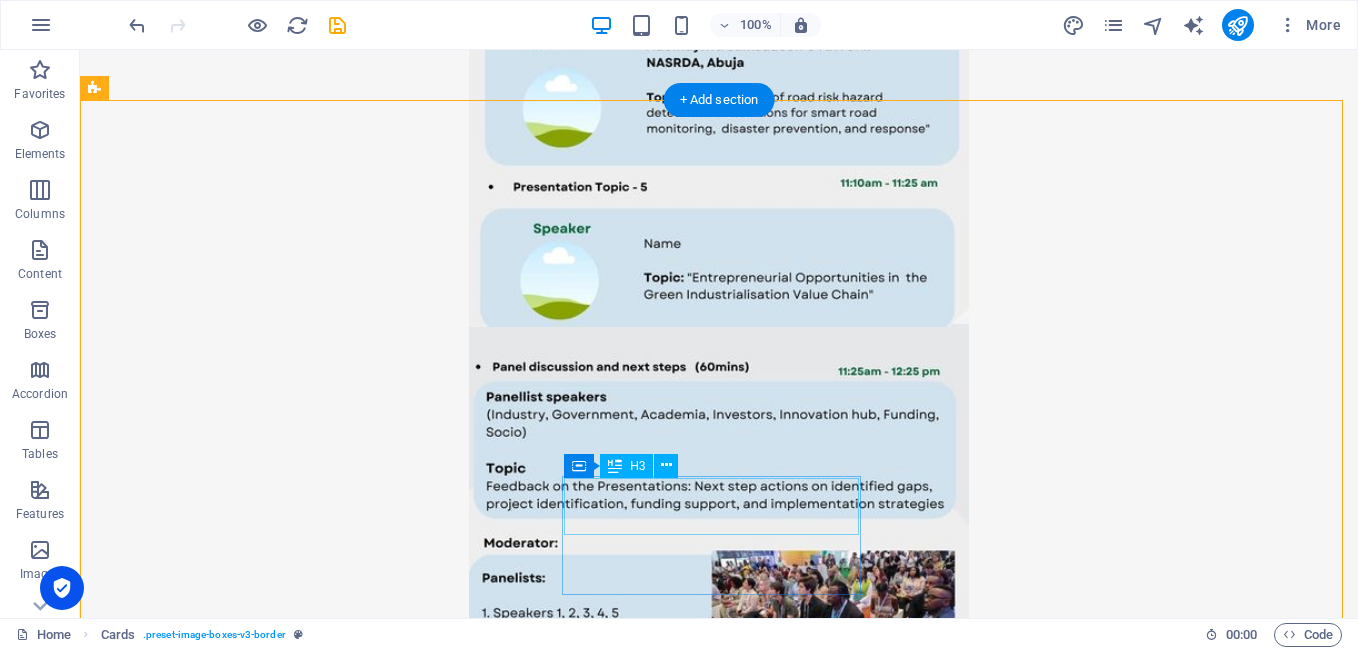 click on "EXHIBITION BOOTH (US $500)" at bounding box center [245, 15706] 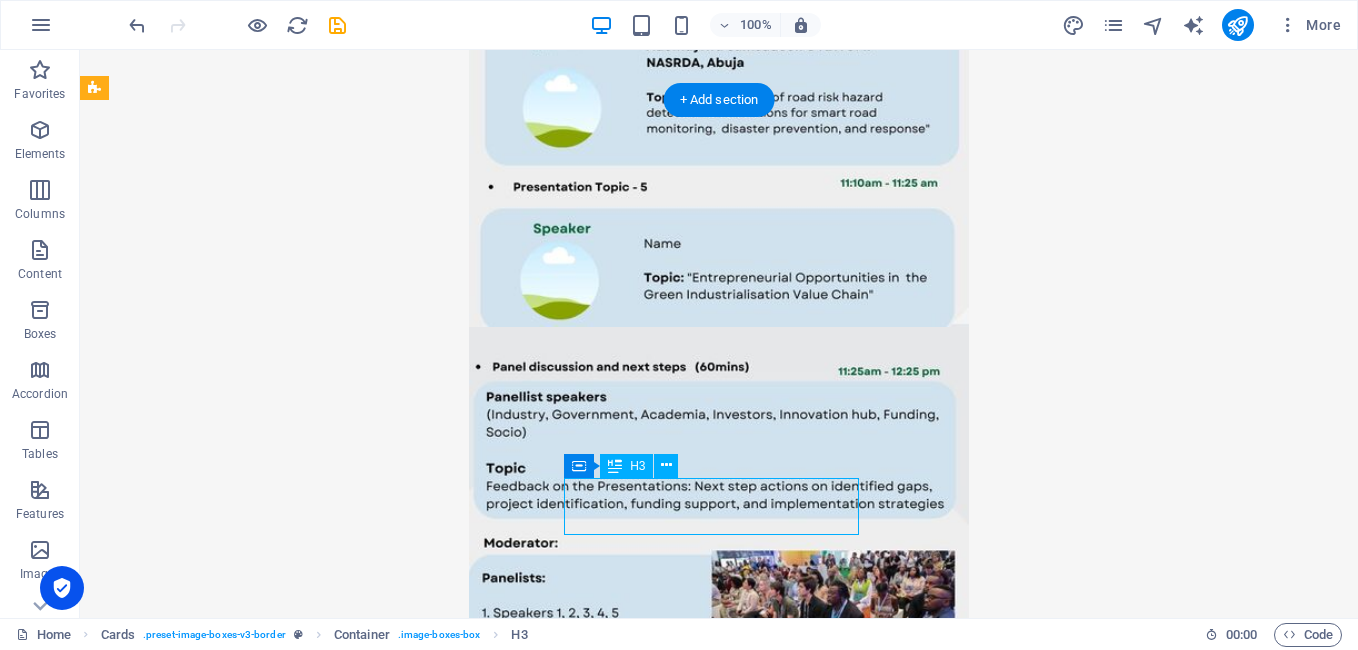 click on "EXHIBITION BOOTH (US $500)" at bounding box center [245, 15706] 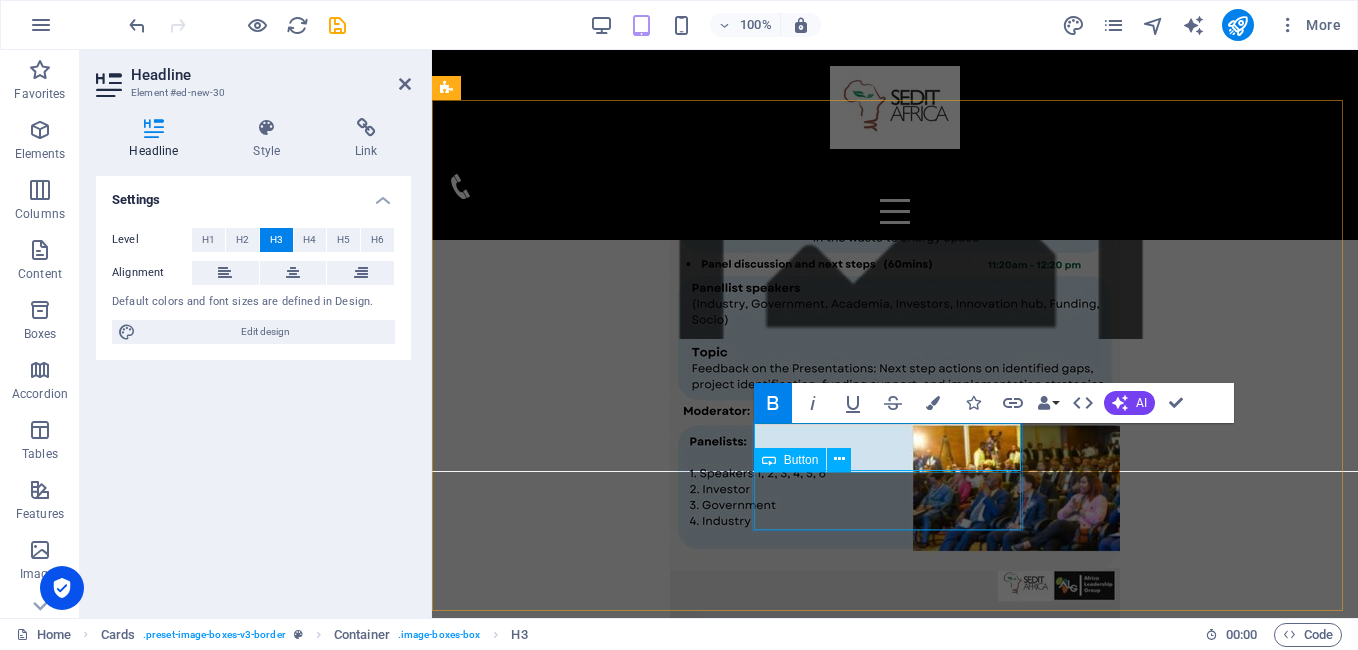 click on "Button" at bounding box center (809, 460) 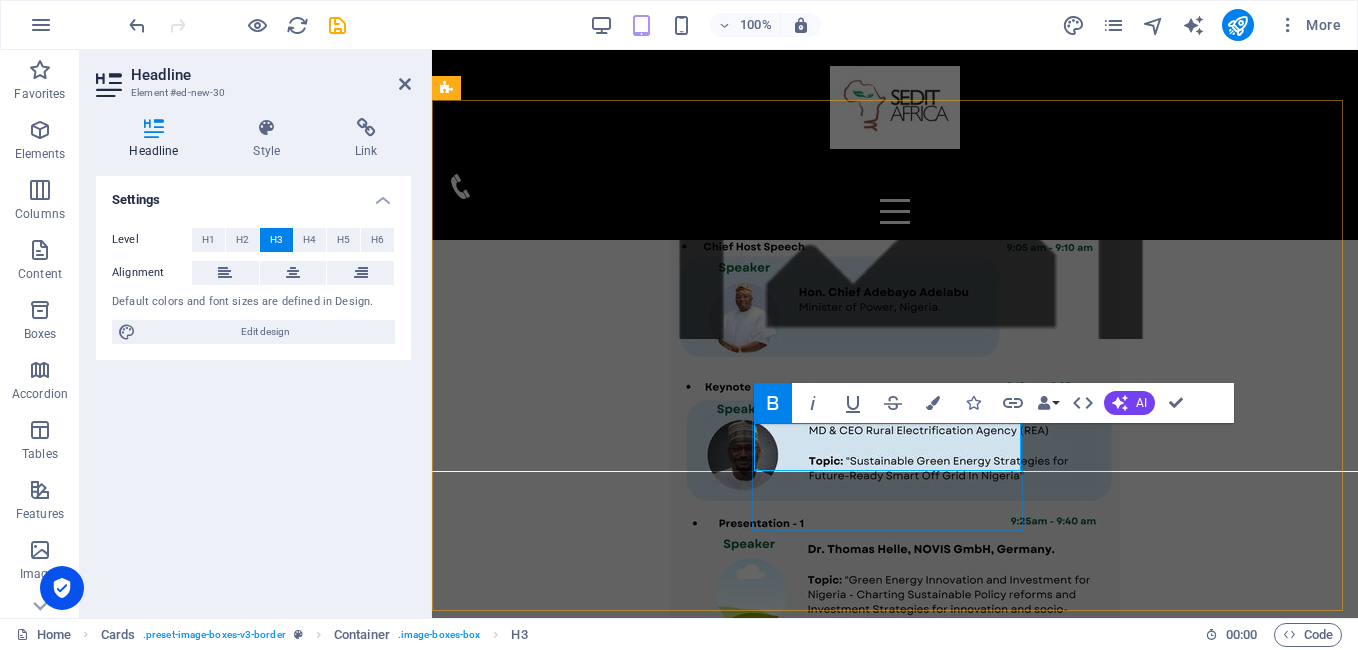 click on "EXHIBITION BOOTH (US $500)" at bounding box center (586, 12641) 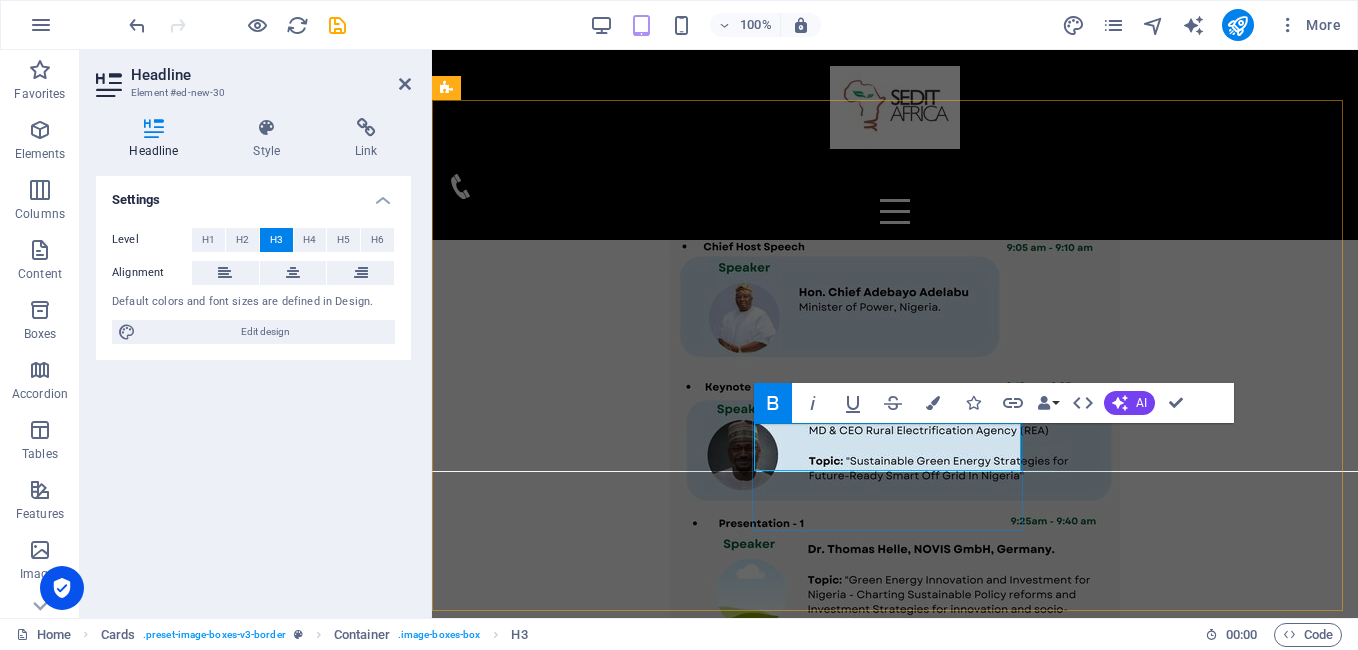 type 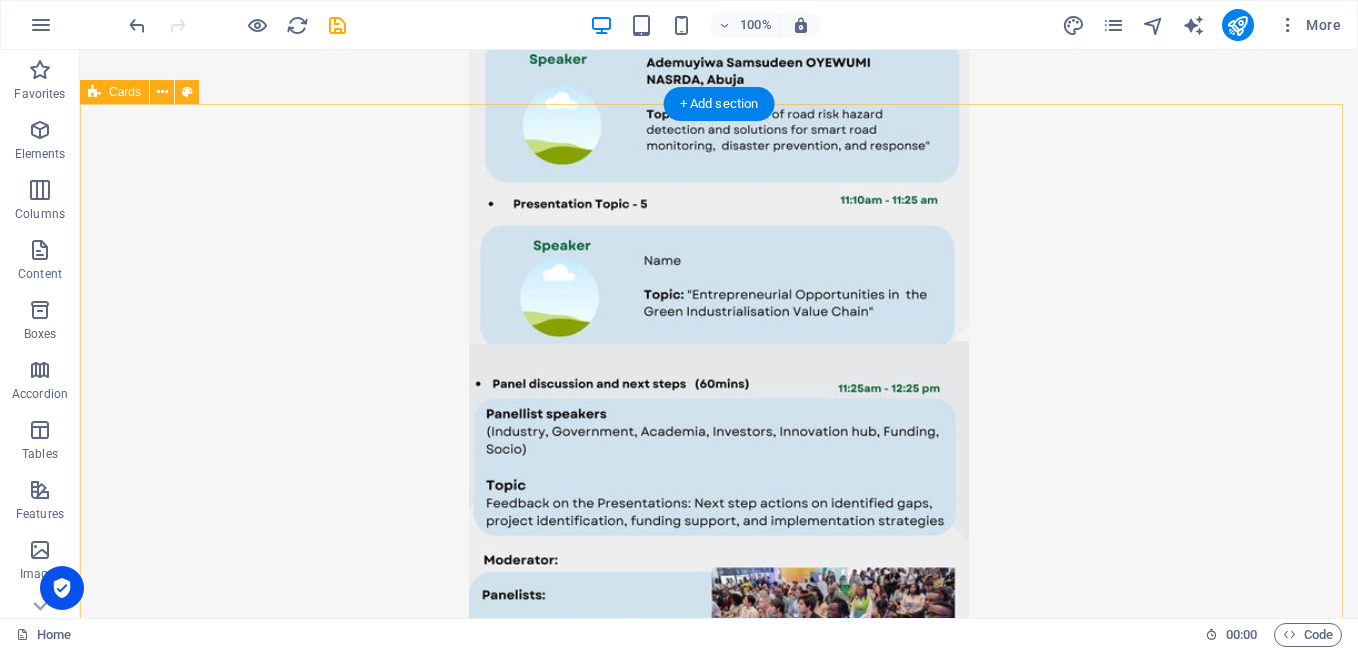 scroll, scrollTop: 22260, scrollLeft: 0, axis: vertical 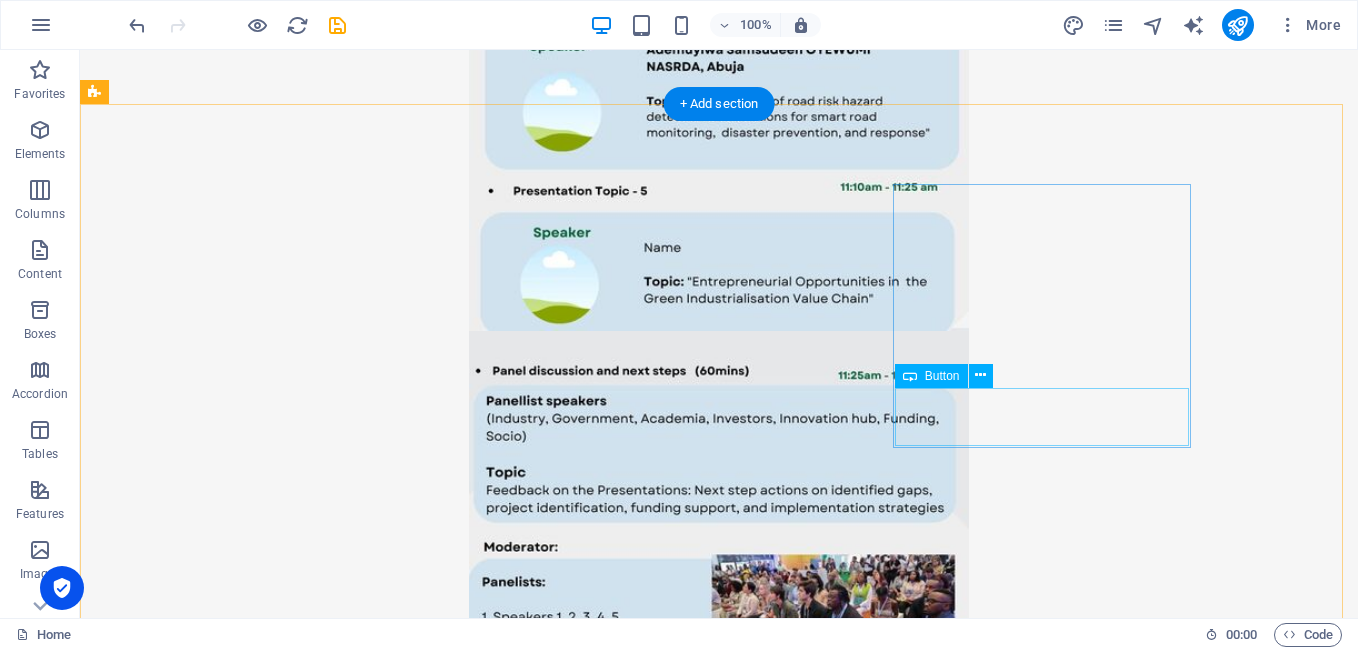 click on "REGISTER here" at bounding box center (245, 15497) 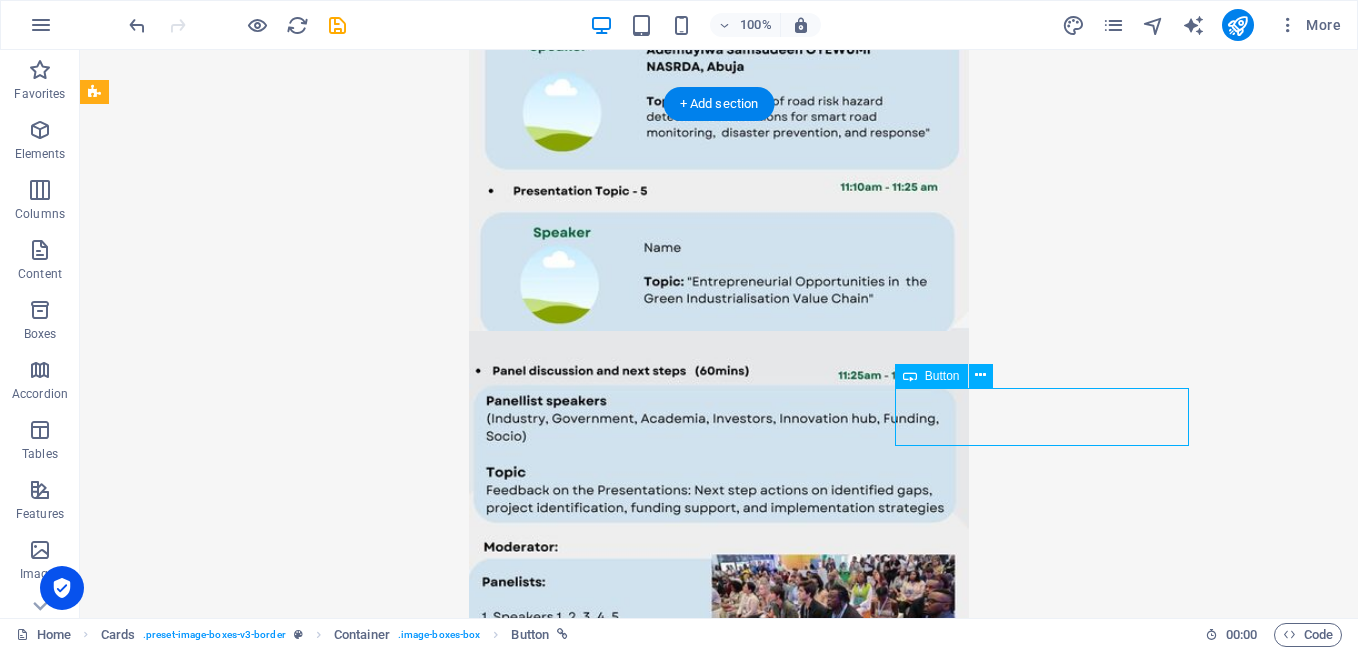 click on "REGISTER here" at bounding box center (245, 15497) 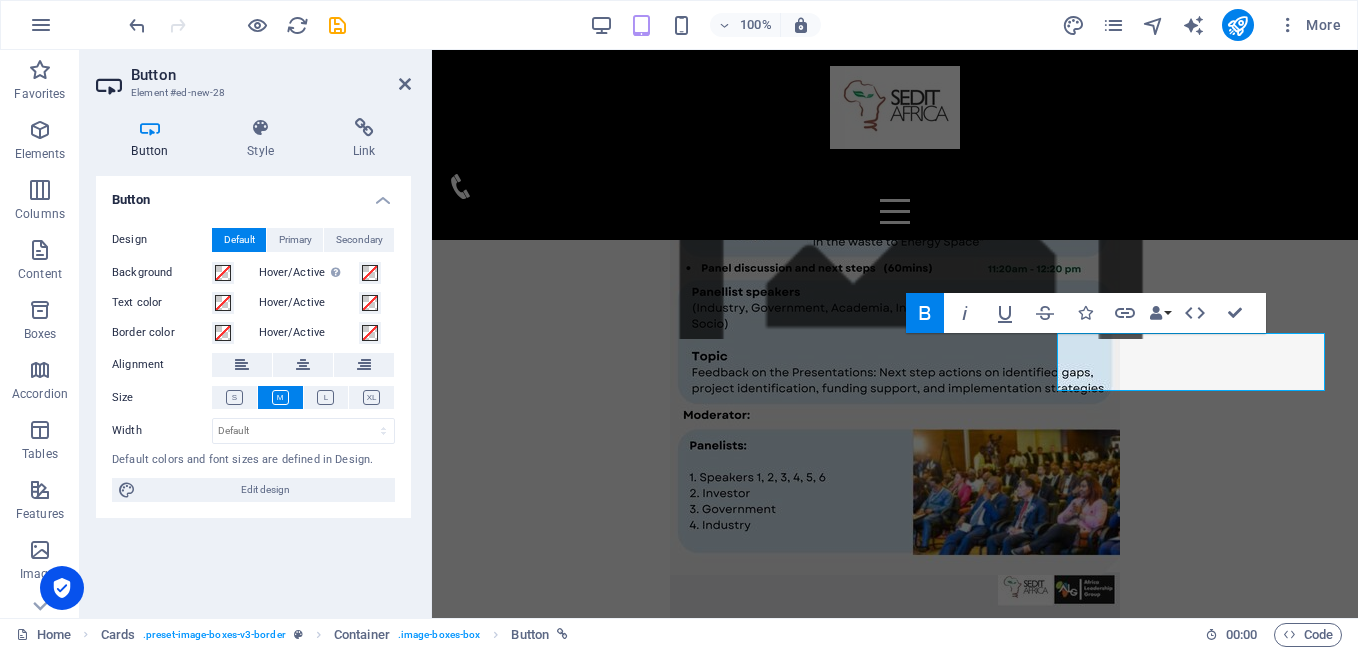 scroll, scrollTop: 20909, scrollLeft: 0, axis: vertical 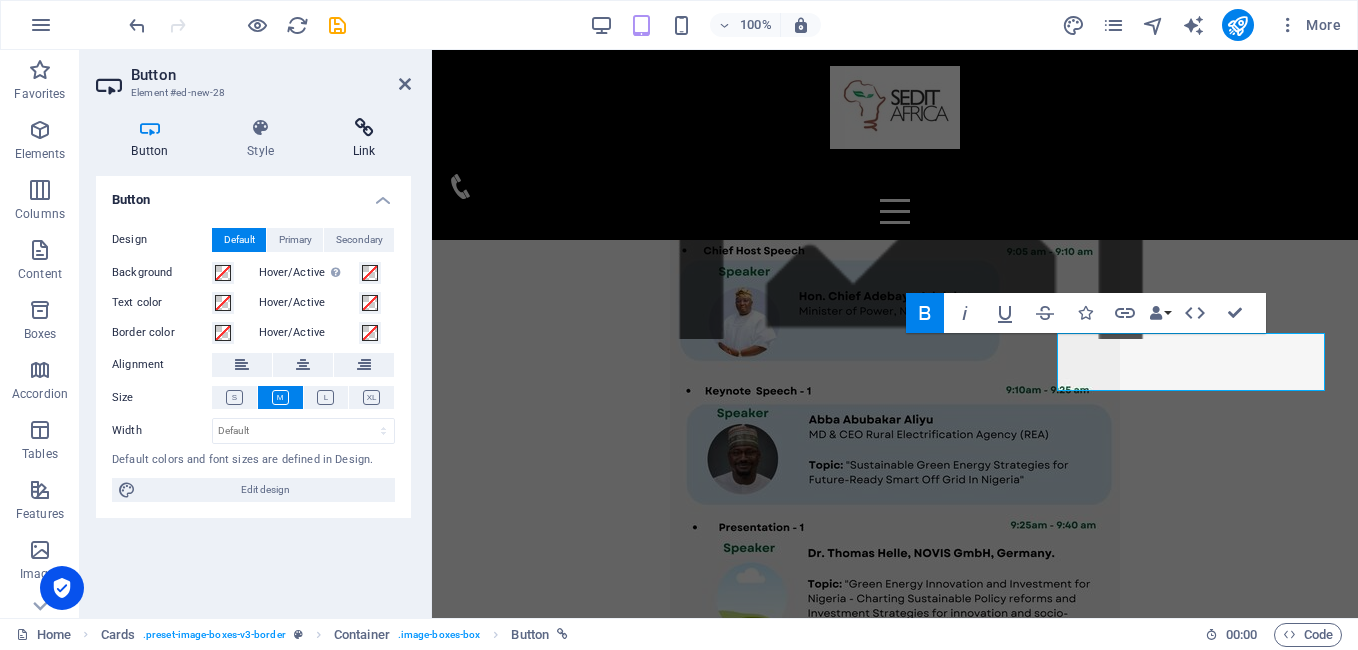 click on "Link" at bounding box center (364, 139) 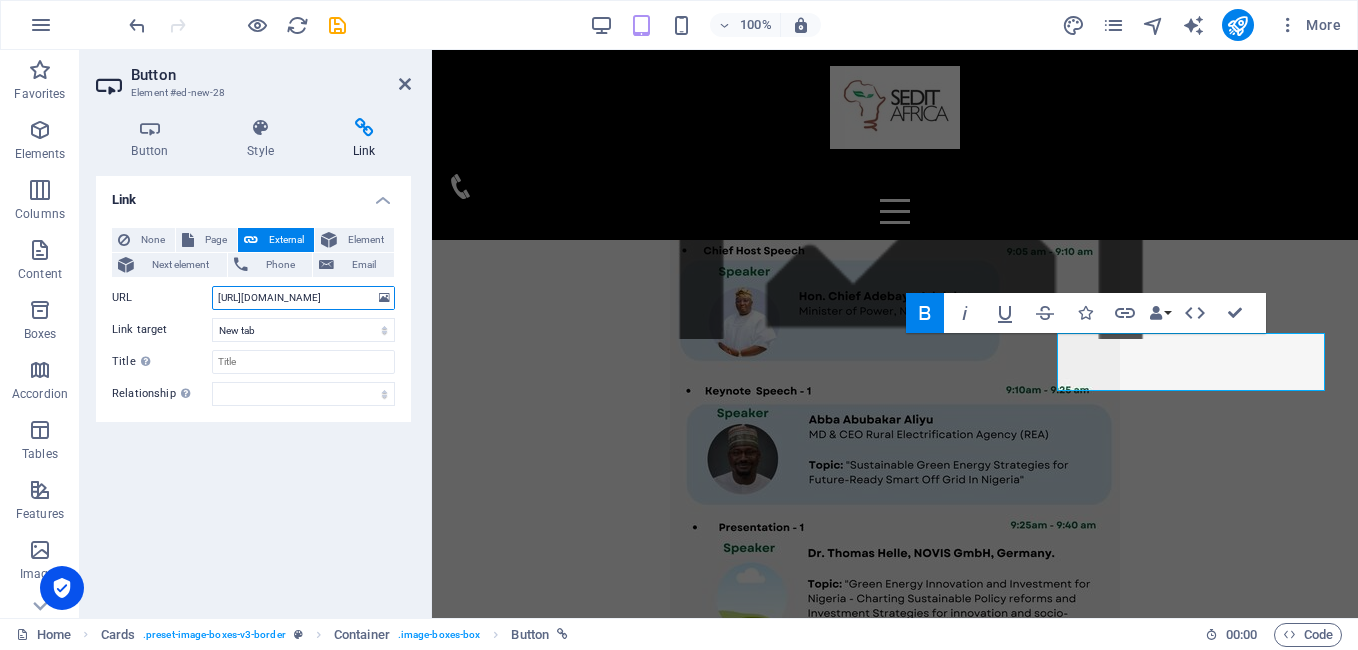 click on "[URL][DOMAIN_NAME]" at bounding box center [303, 298] 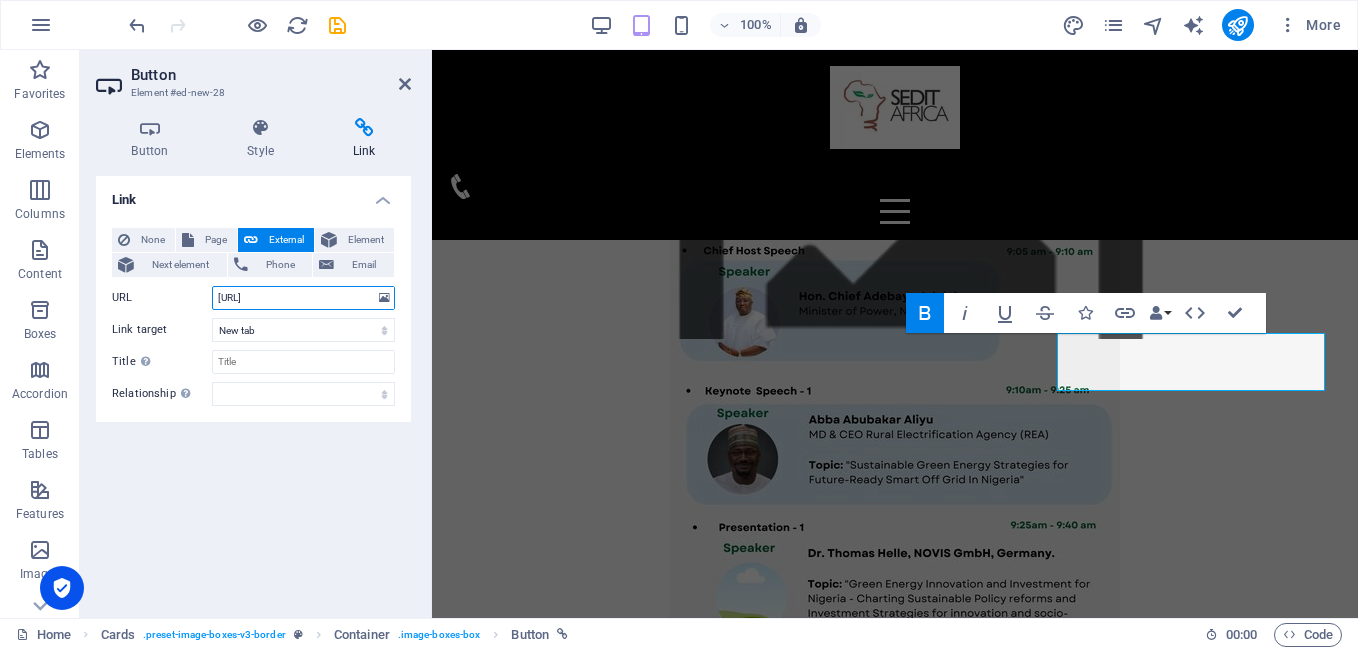 scroll, scrollTop: 0, scrollLeft: 0, axis: both 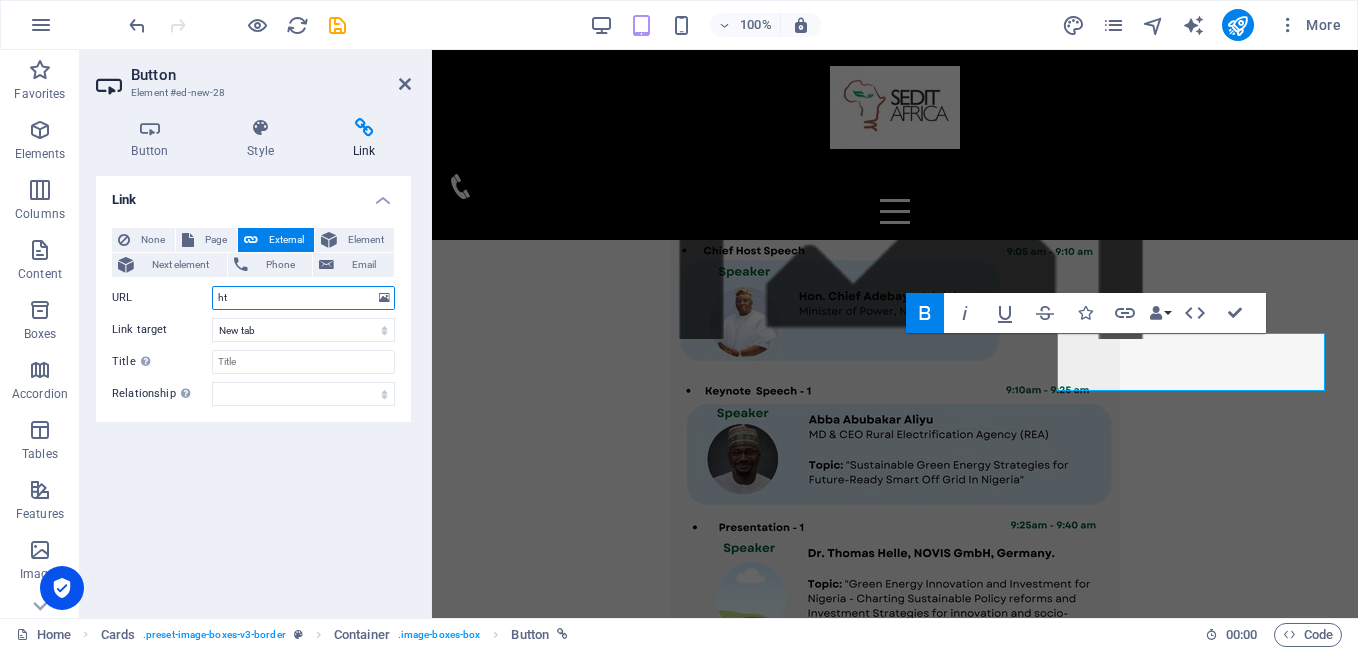 type on "h" 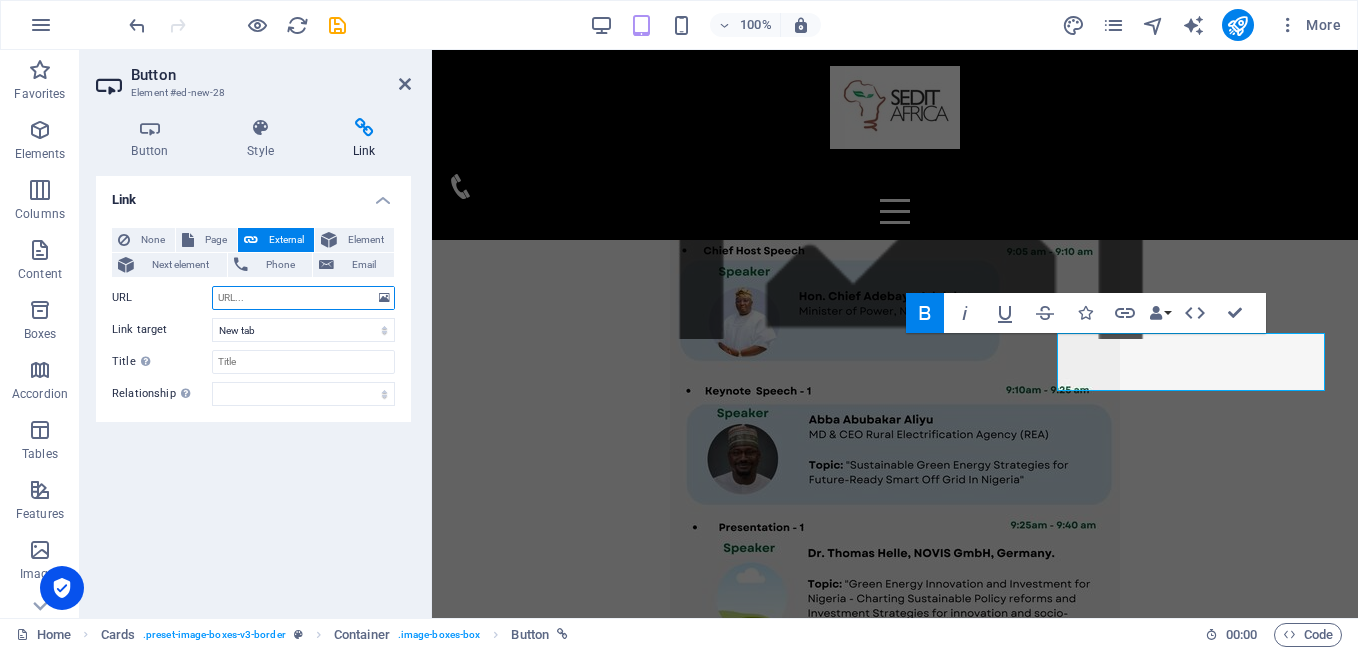 click on "URL" at bounding box center (303, 298) 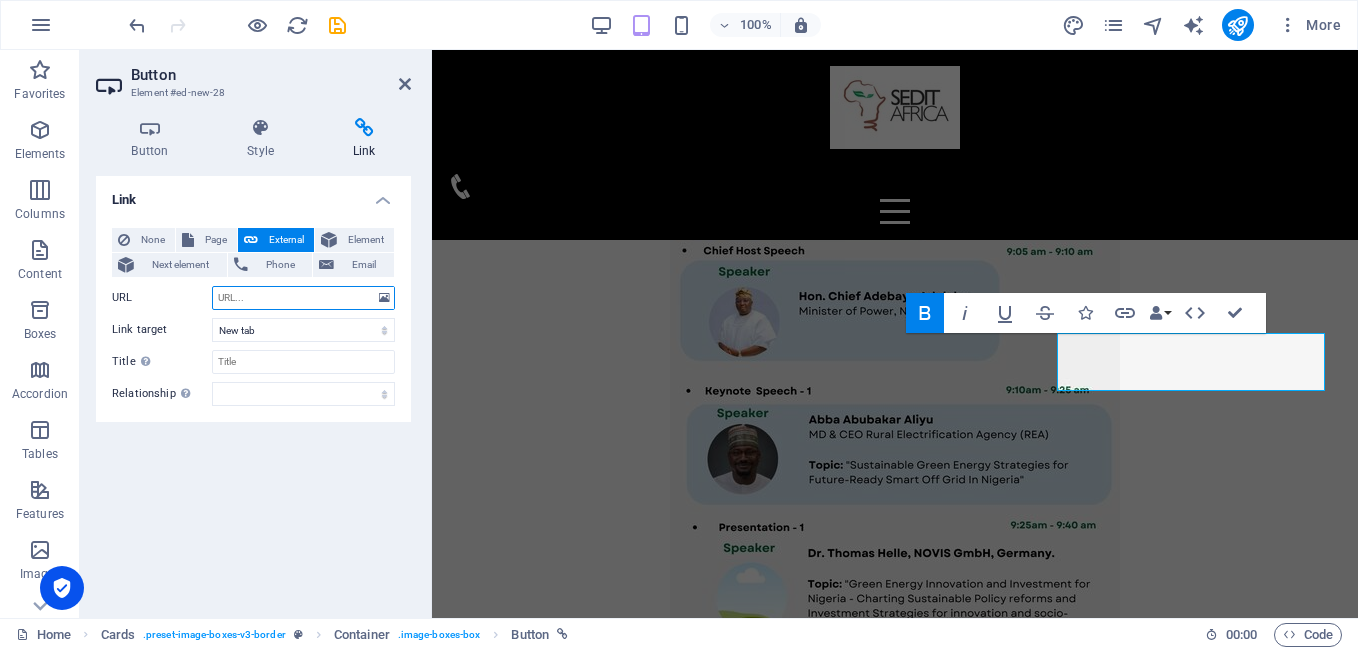 paste on "[URL][DOMAIN_NAME]" 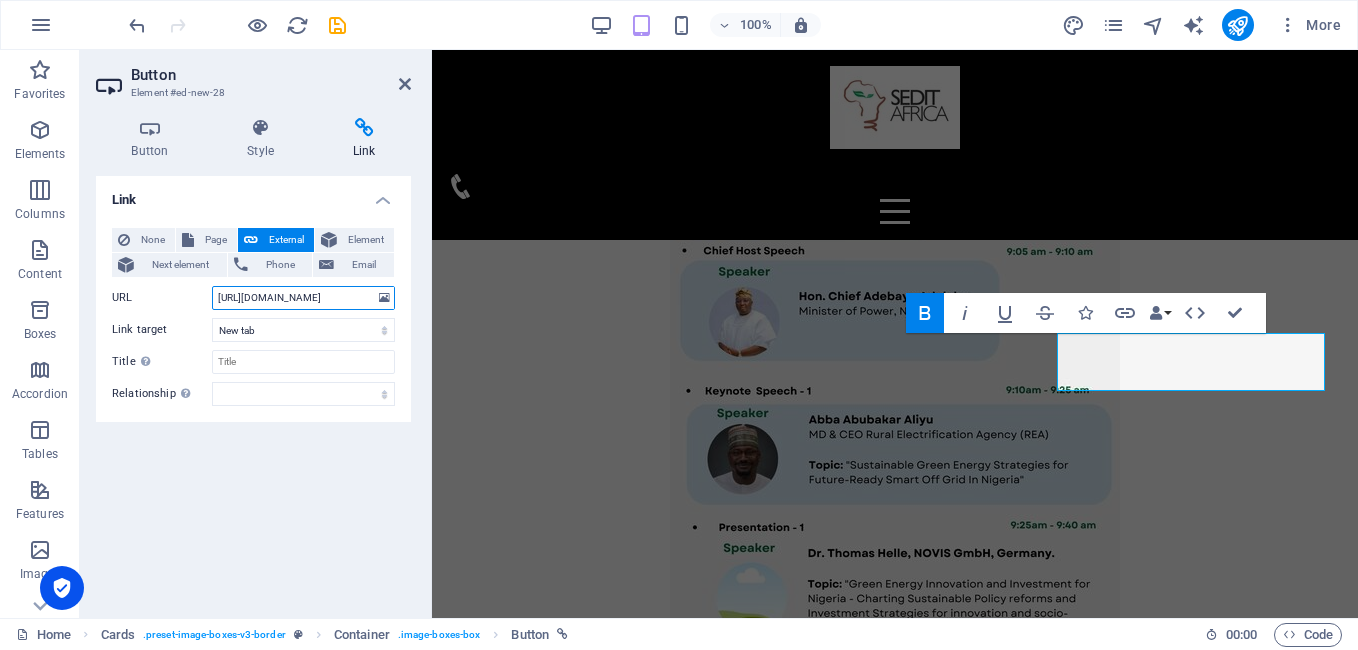 scroll, scrollTop: 0, scrollLeft: 25, axis: horizontal 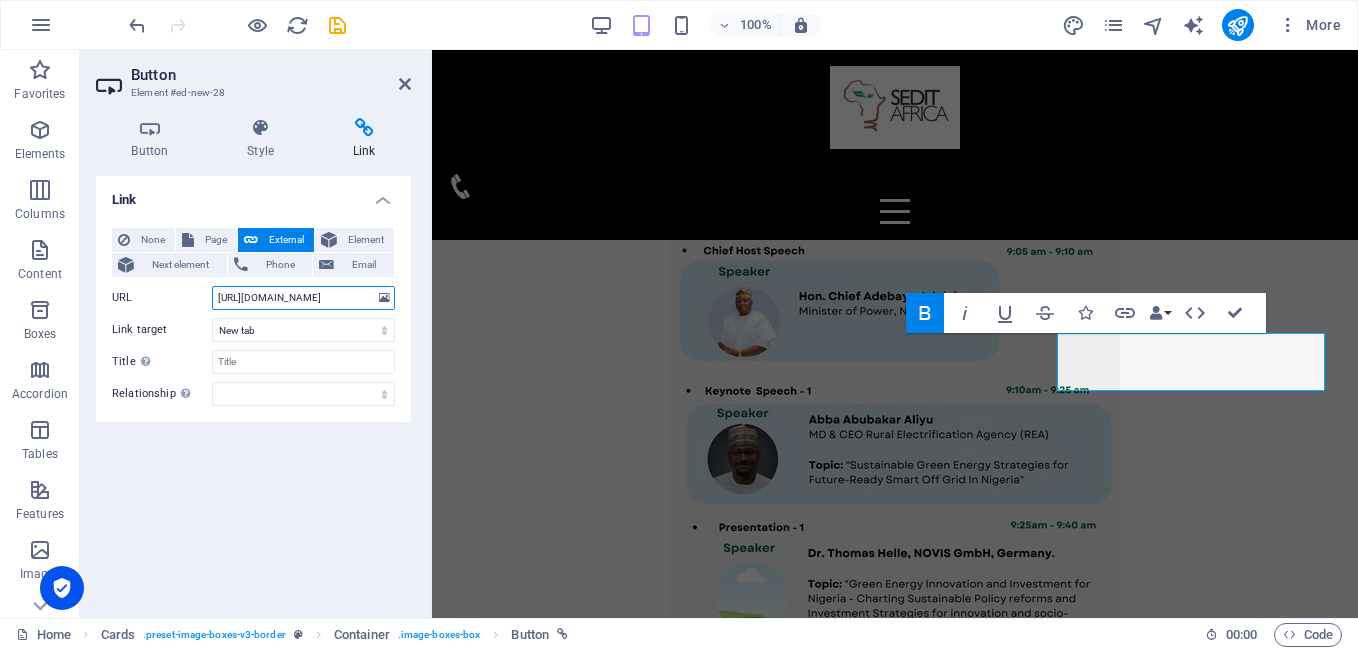 type on "[URL][DOMAIN_NAME]" 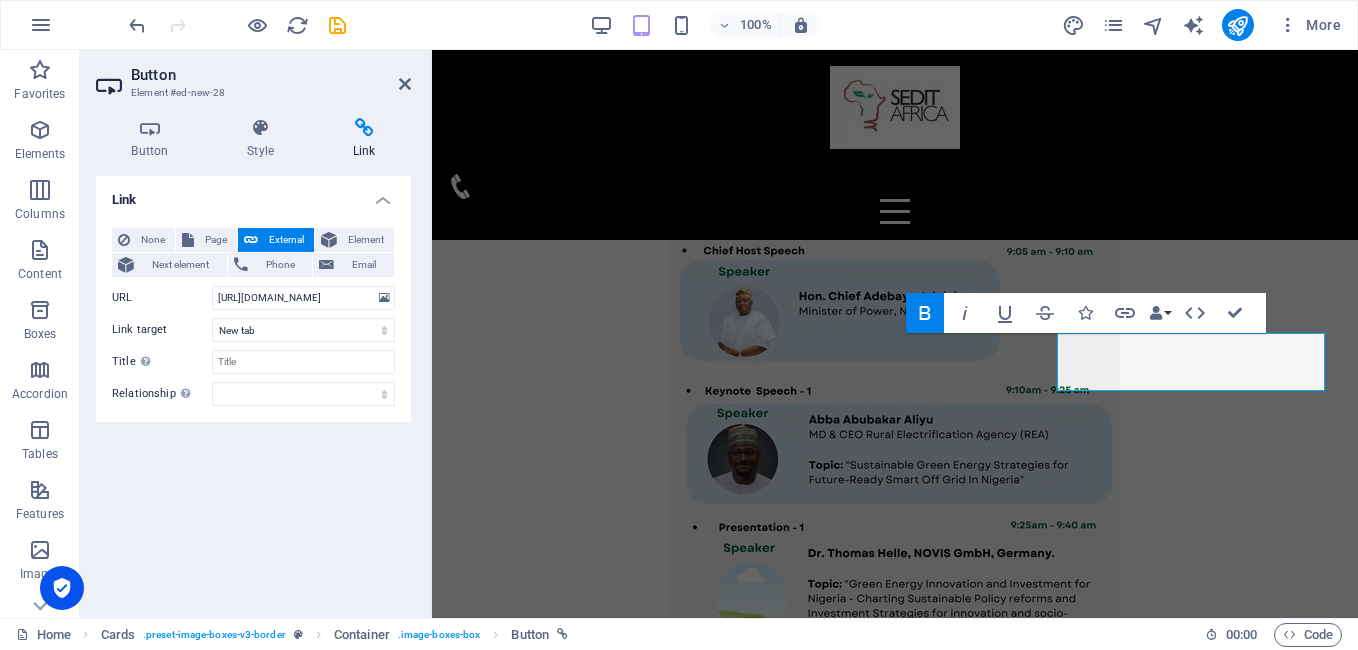 click on "Link None Page External Element Next element Phone Email Page Home Partnership Speakers Sponsors Register SEDIT Page Privacy and Terms Home Subpage Legal Notice Privacy New page Element
URL [URL][DOMAIN_NAME] Phone Email Link target New tab Same tab Overlay Title Additional link description, should not be the same as the link text. The title is most often shown as a tooltip text when the mouse moves over the element. Leave empty if uncertain. Relationship Sets the  relationship of this link to the link target . For example, the value "nofollow" instructs search engines not to follow the link. Can be left empty. alternate author bookmark external help license next nofollow noreferrer noopener prev search tag" at bounding box center (253, 389) 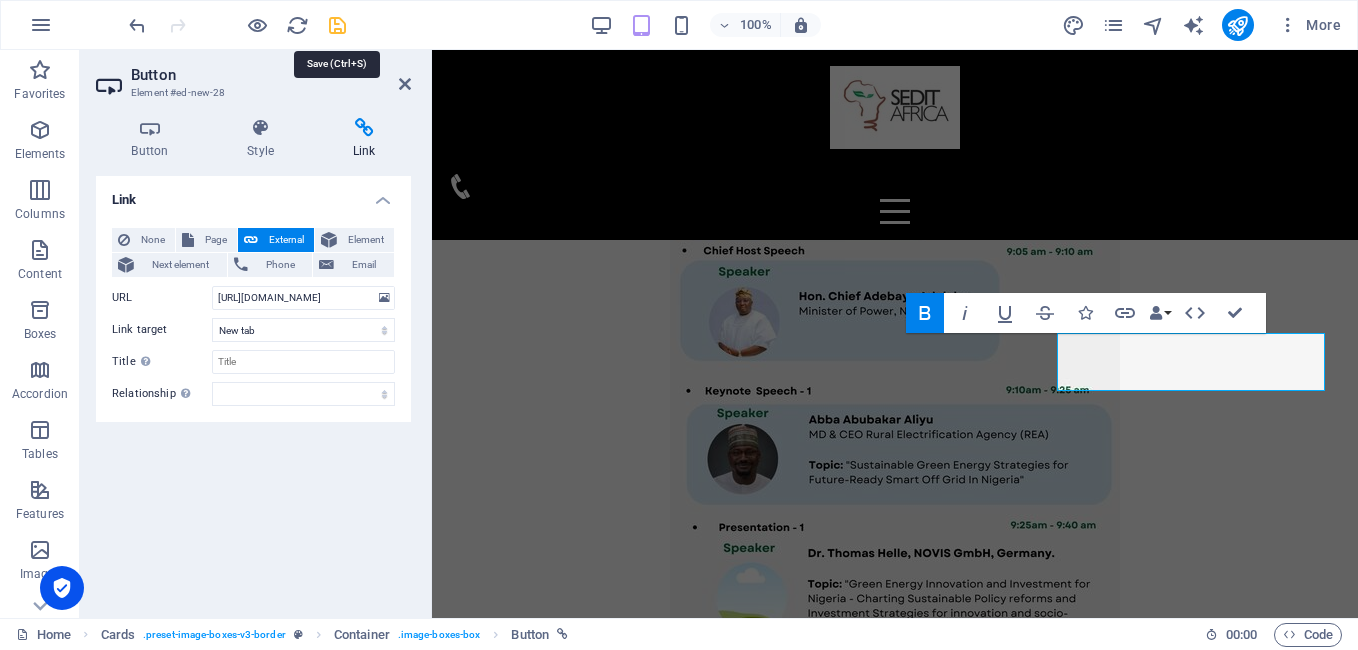 click at bounding box center (337, 25) 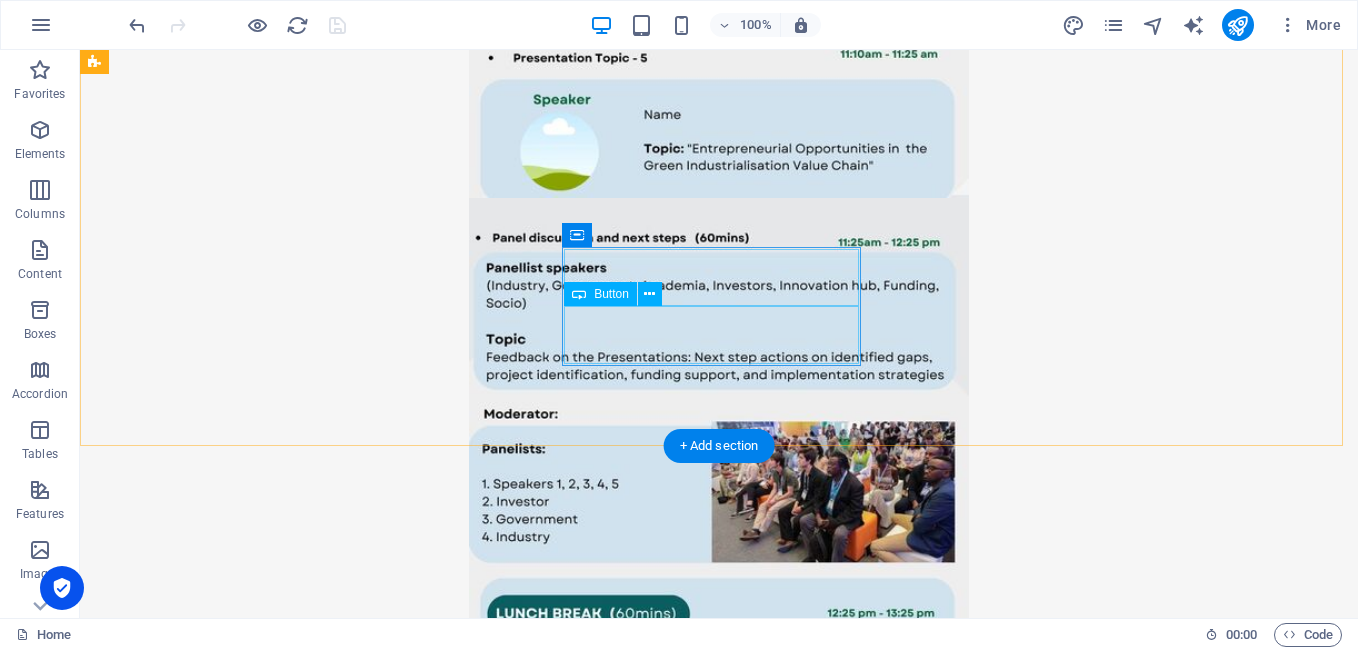 scroll, scrollTop: 22493, scrollLeft: 0, axis: vertical 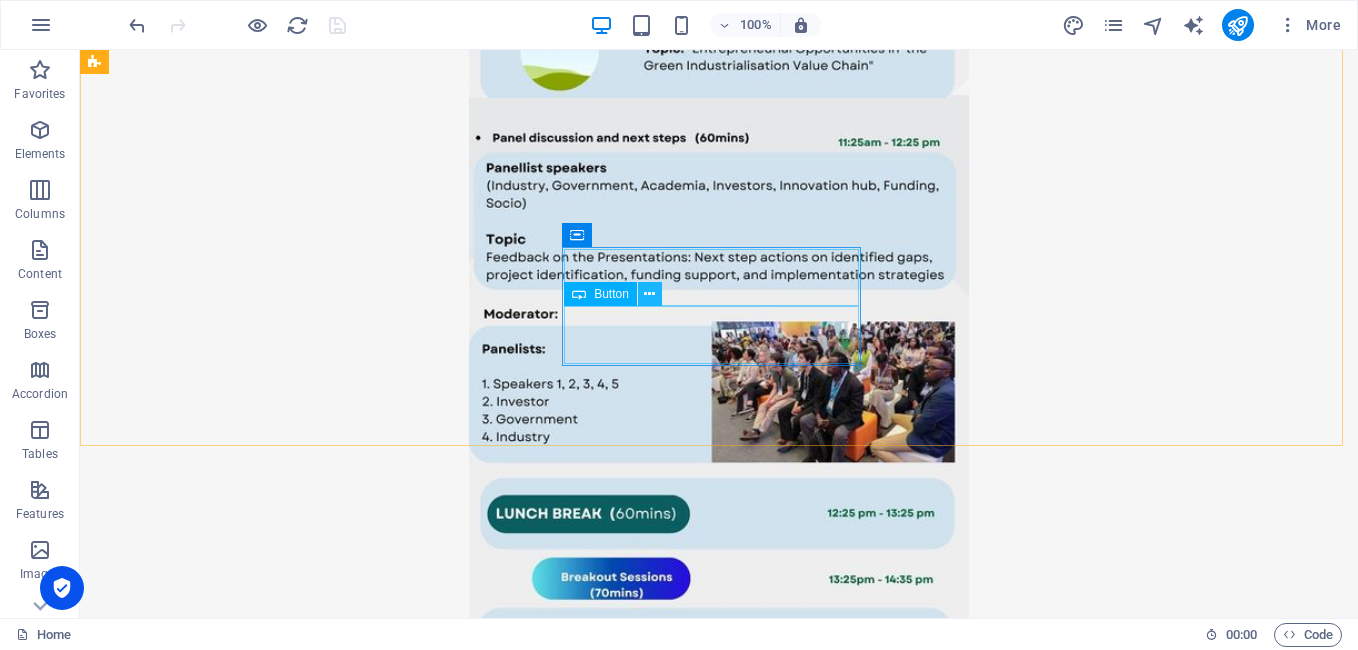 click at bounding box center [649, 294] 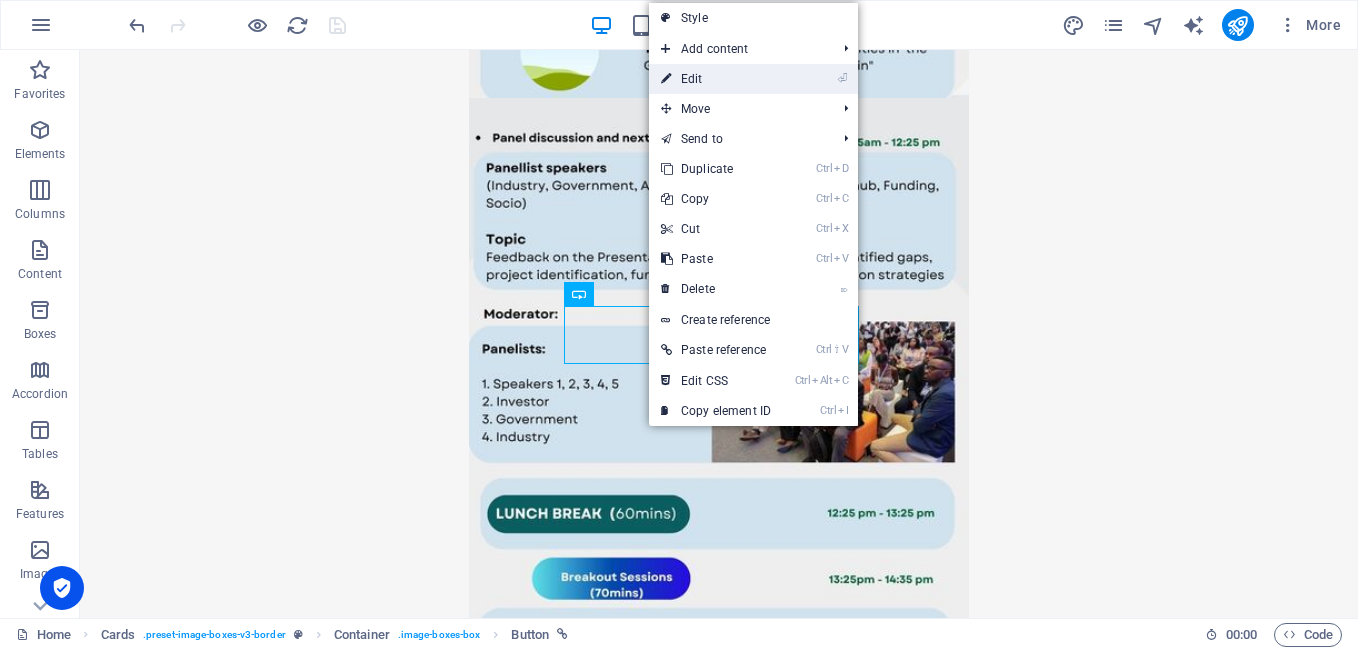 click on "⏎  Edit" at bounding box center (716, 79) 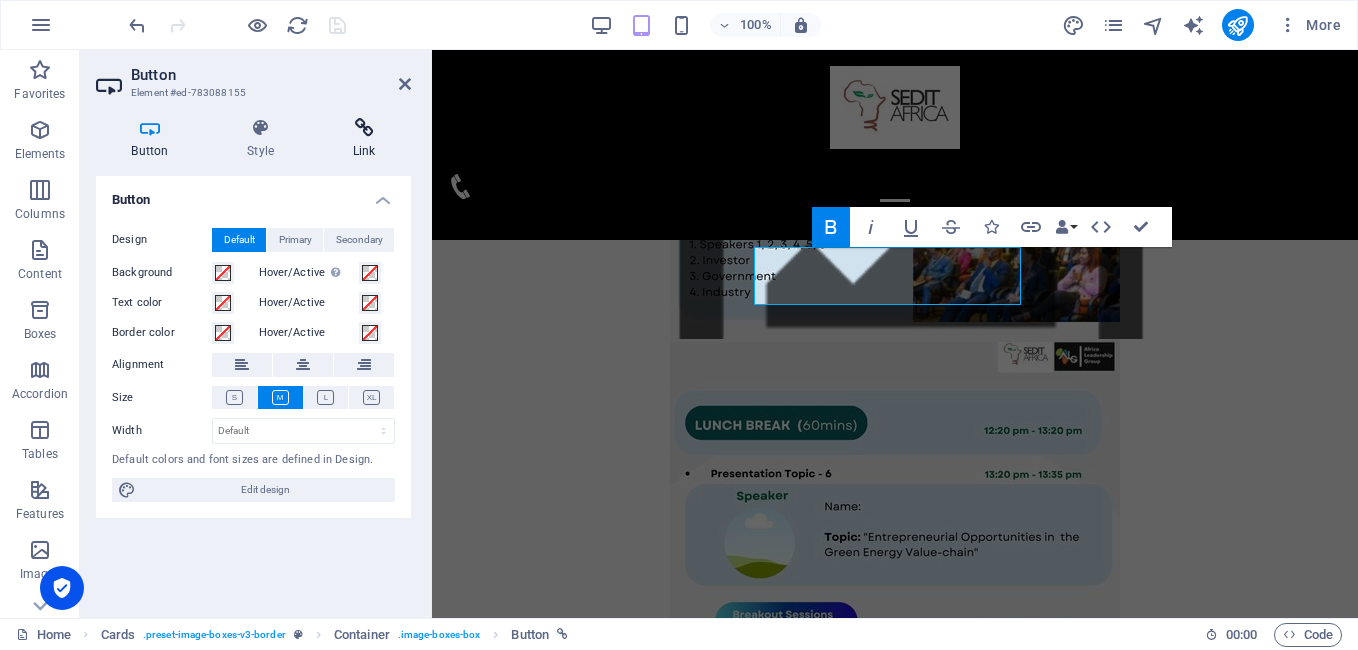 scroll, scrollTop: 21138, scrollLeft: 0, axis: vertical 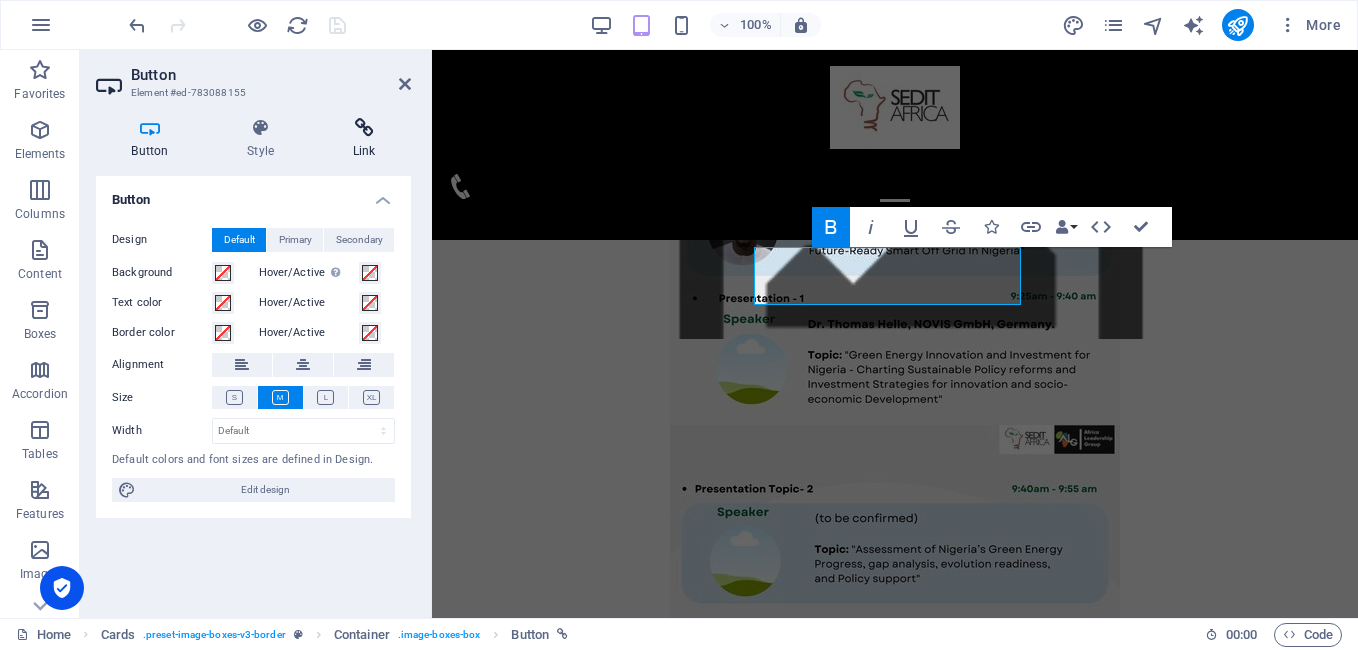 click on "Link" at bounding box center (364, 139) 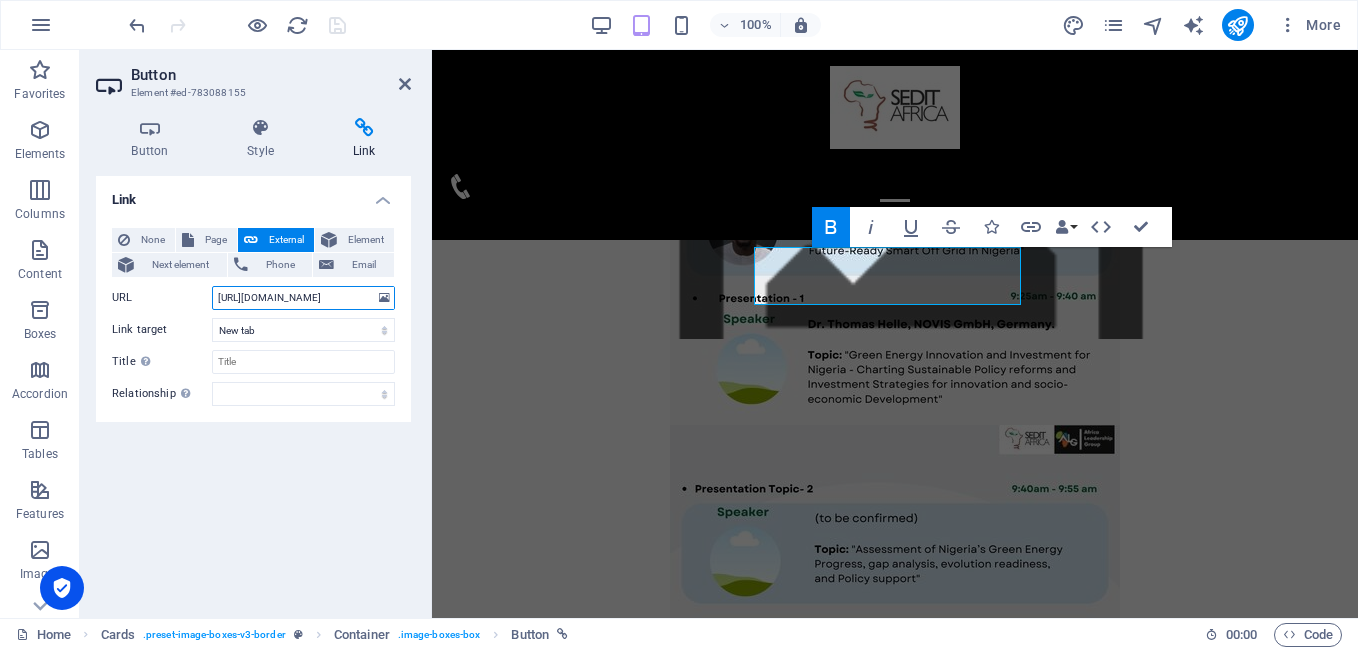 click on "[URL][DOMAIN_NAME]" at bounding box center (303, 298) 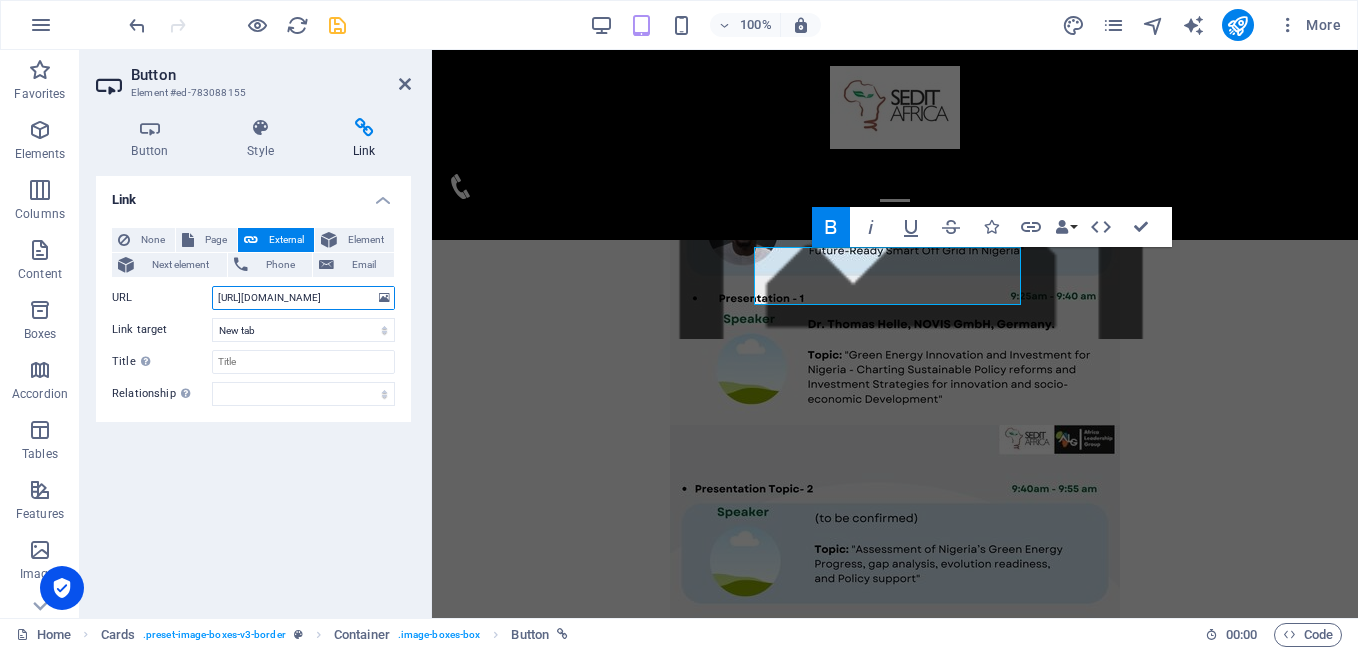 scroll, scrollTop: 0, scrollLeft: 0, axis: both 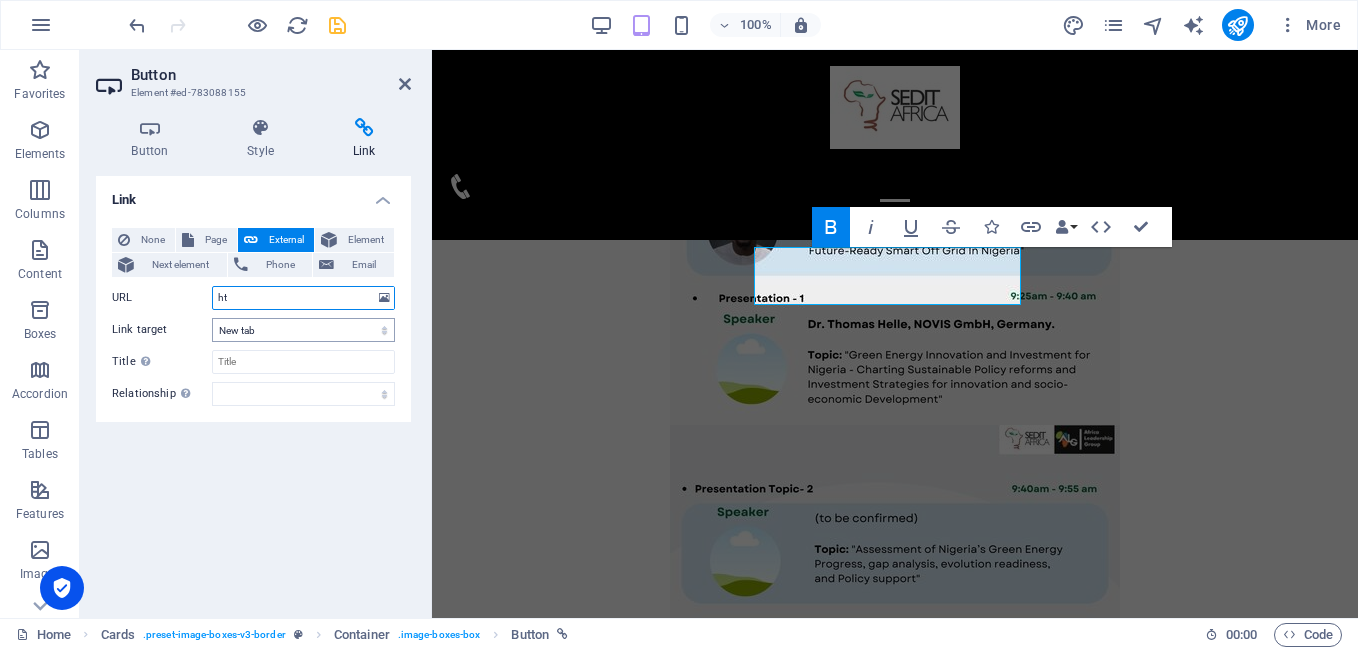 type on "h" 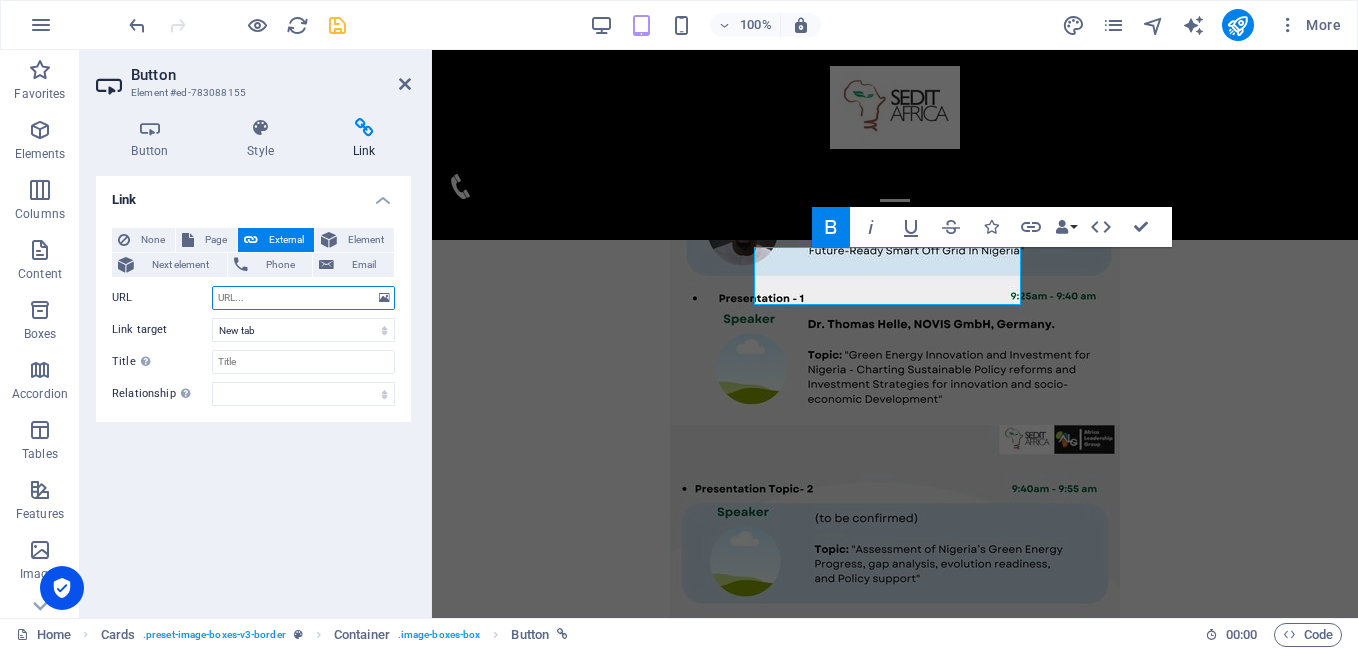 click on "URL" at bounding box center (303, 298) 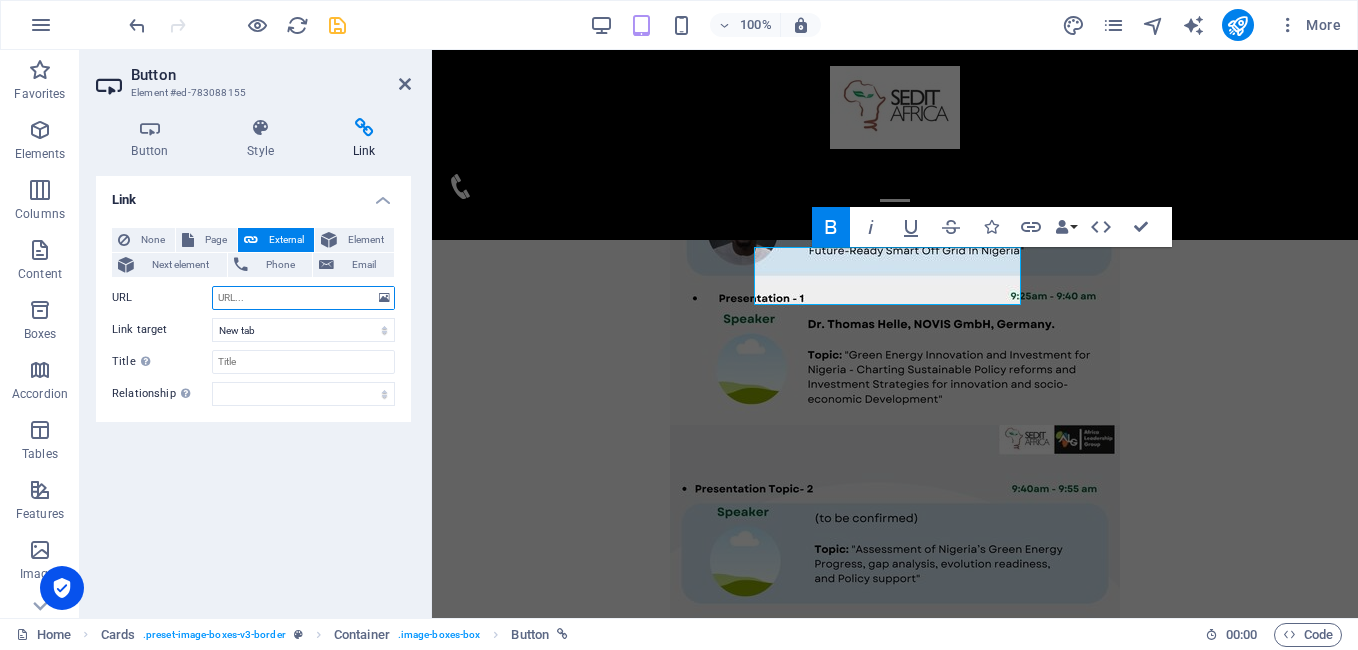 paste on "[URL][DOMAIN_NAME]" 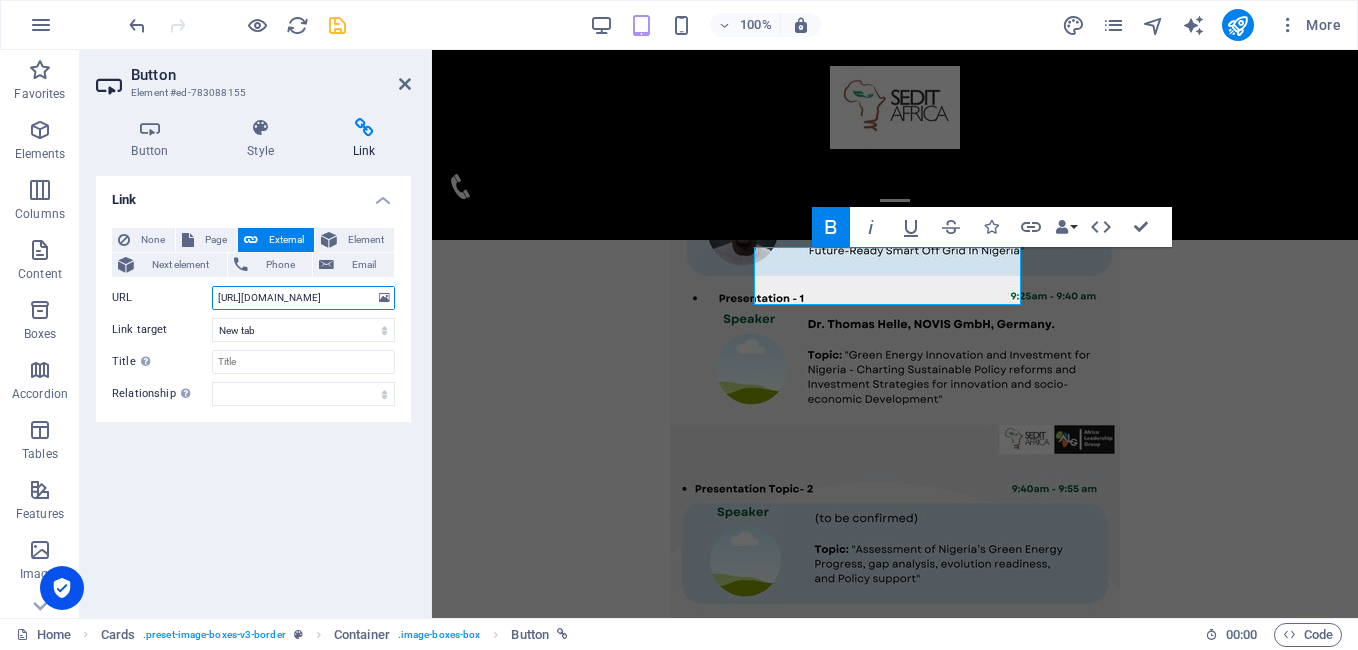 scroll, scrollTop: 0, scrollLeft: 13, axis: horizontal 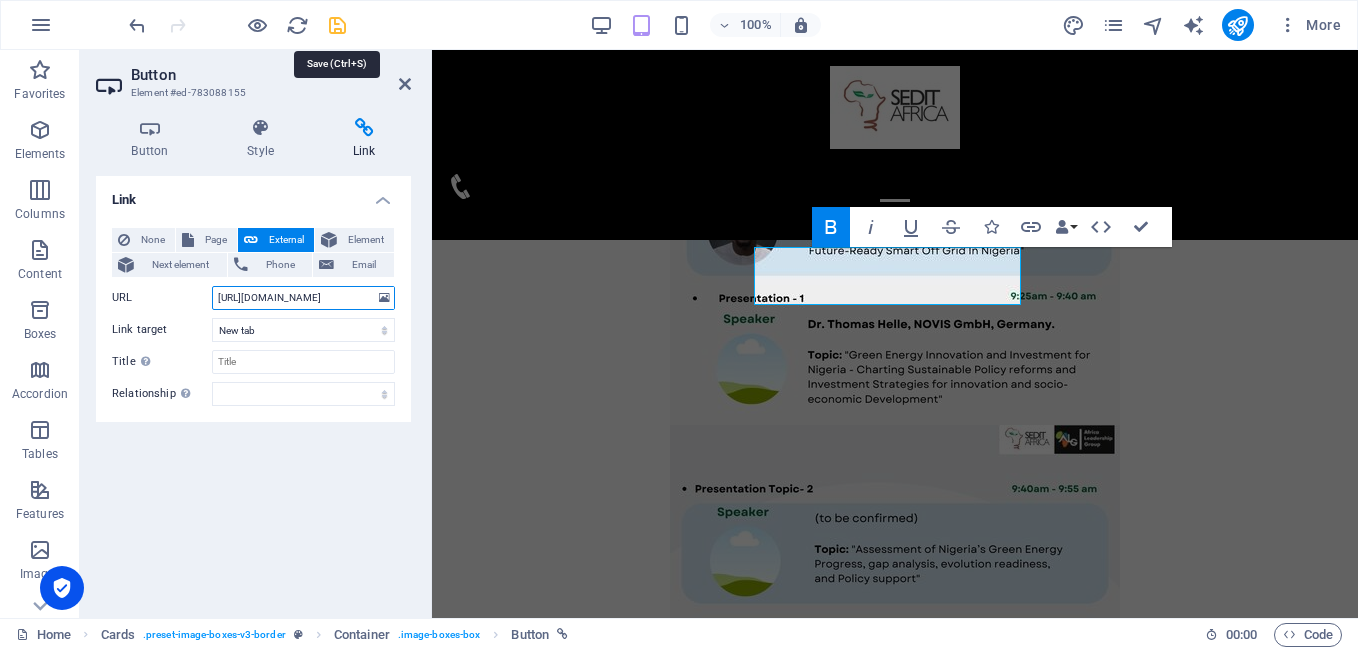type on "[URL][DOMAIN_NAME]" 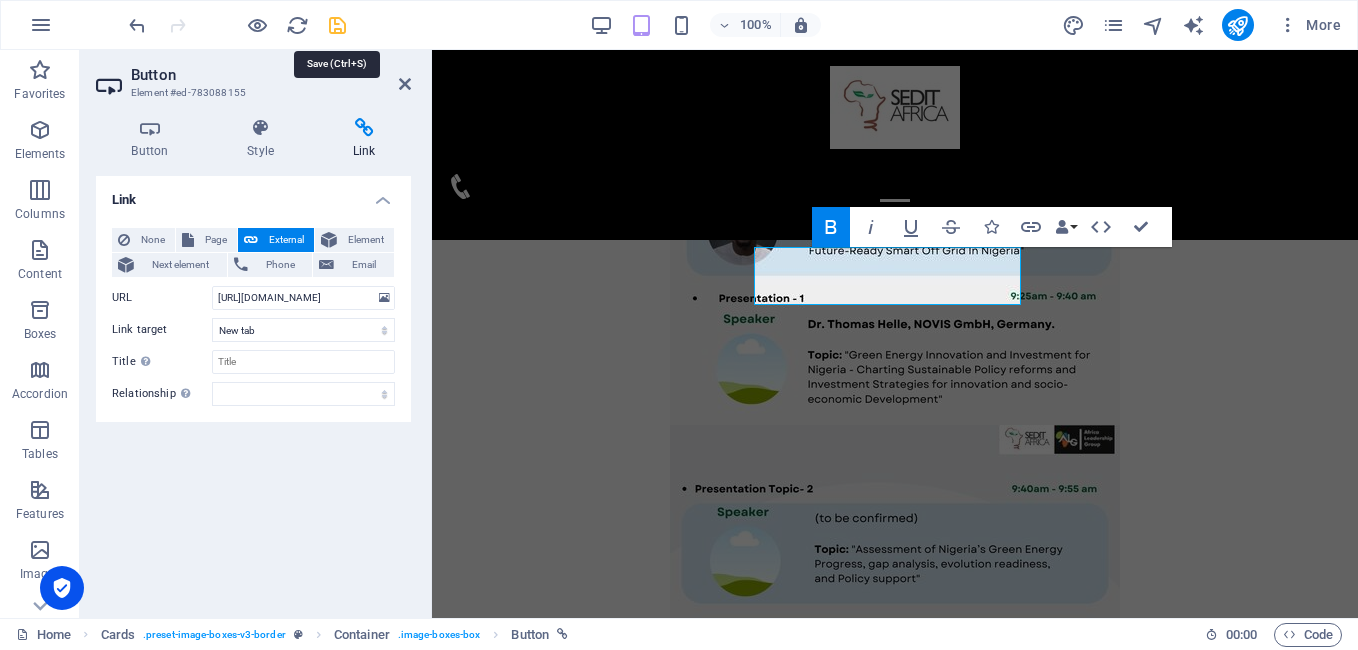 scroll, scrollTop: 0, scrollLeft: 0, axis: both 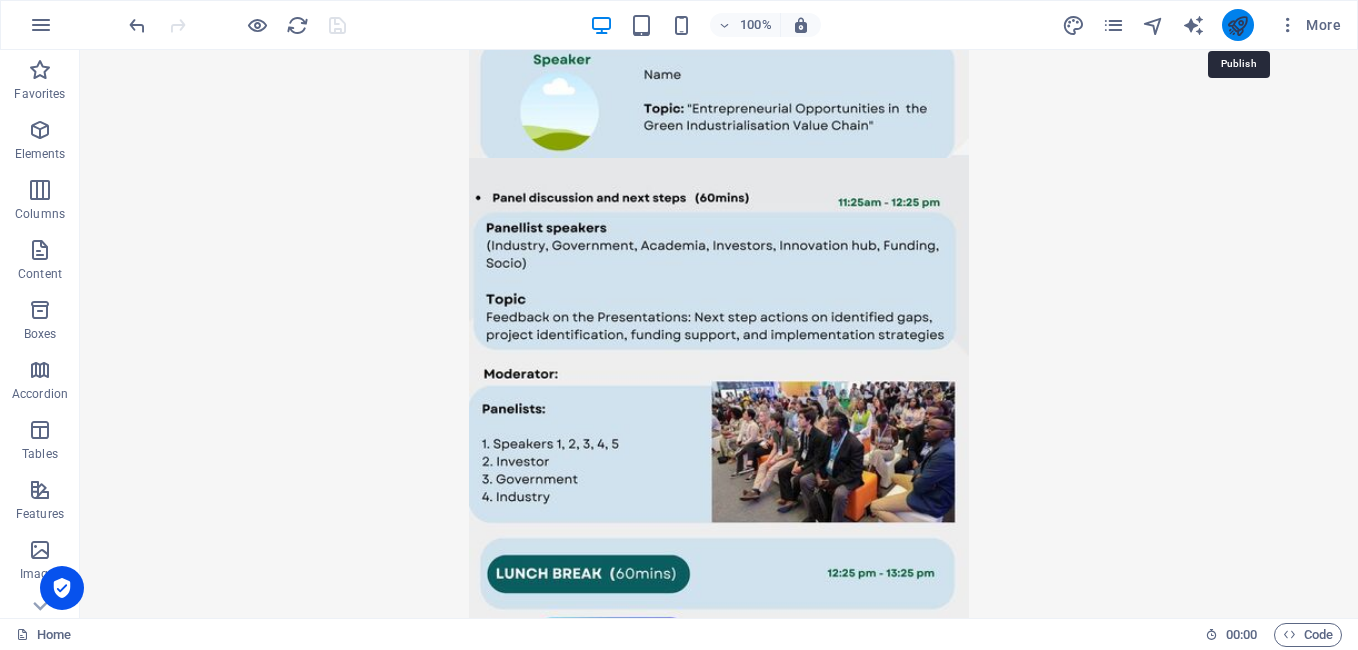 click at bounding box center [1237, 25] 